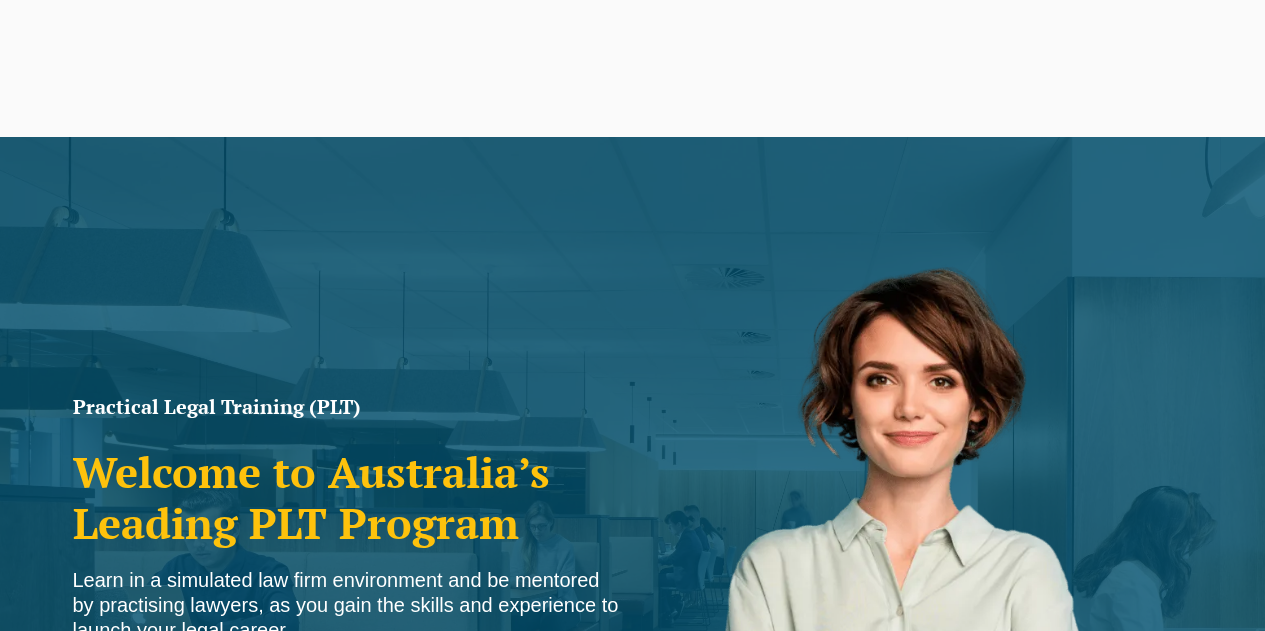 scroll, scrollTop: 348, scrollLeft: 0, axis: vertical 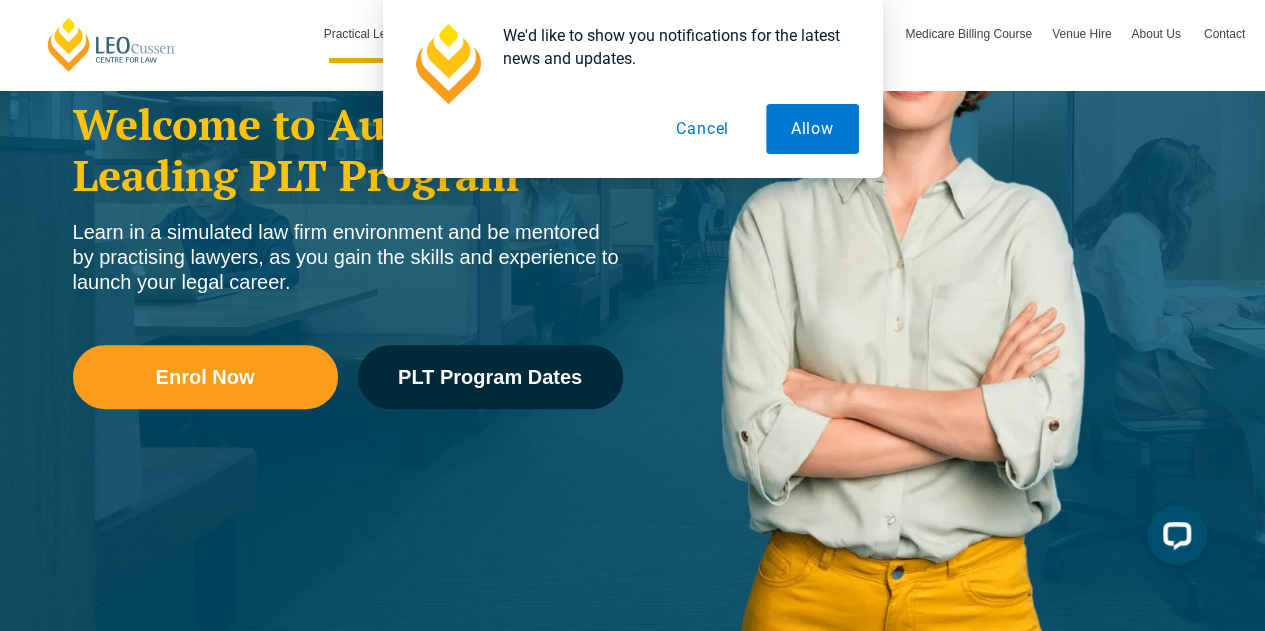 click on "Cancel" at bounding box center (702, 129) 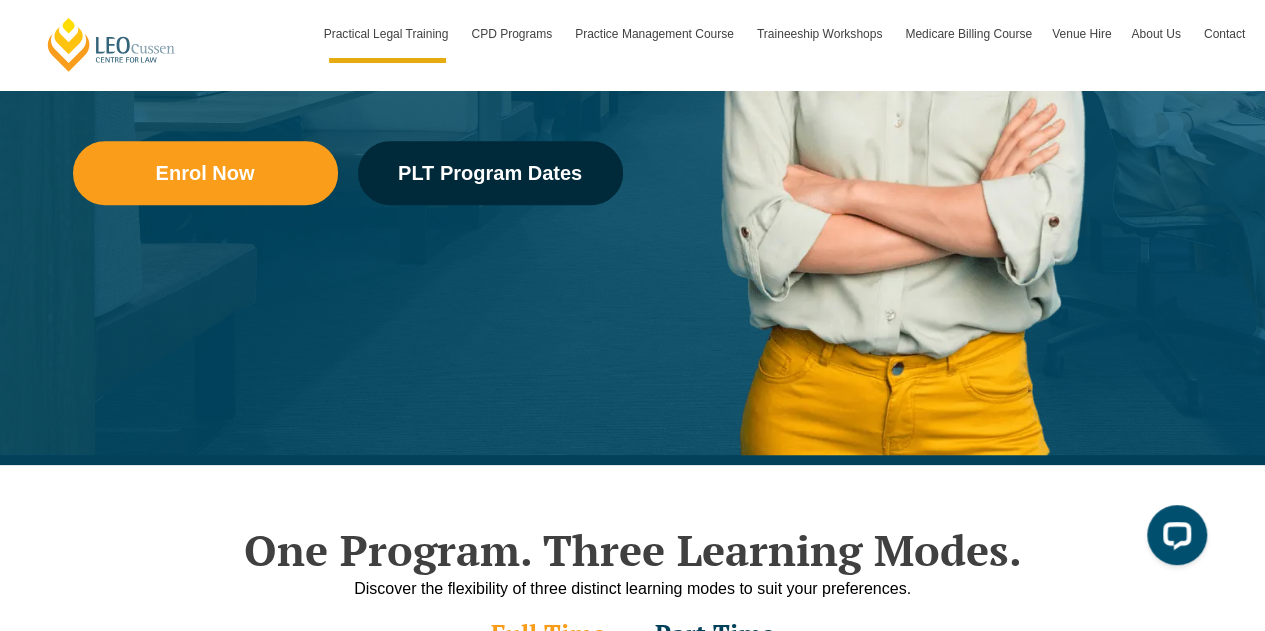 scroll, scrollTop: 559, scrollLeft: 0, axis: vertical 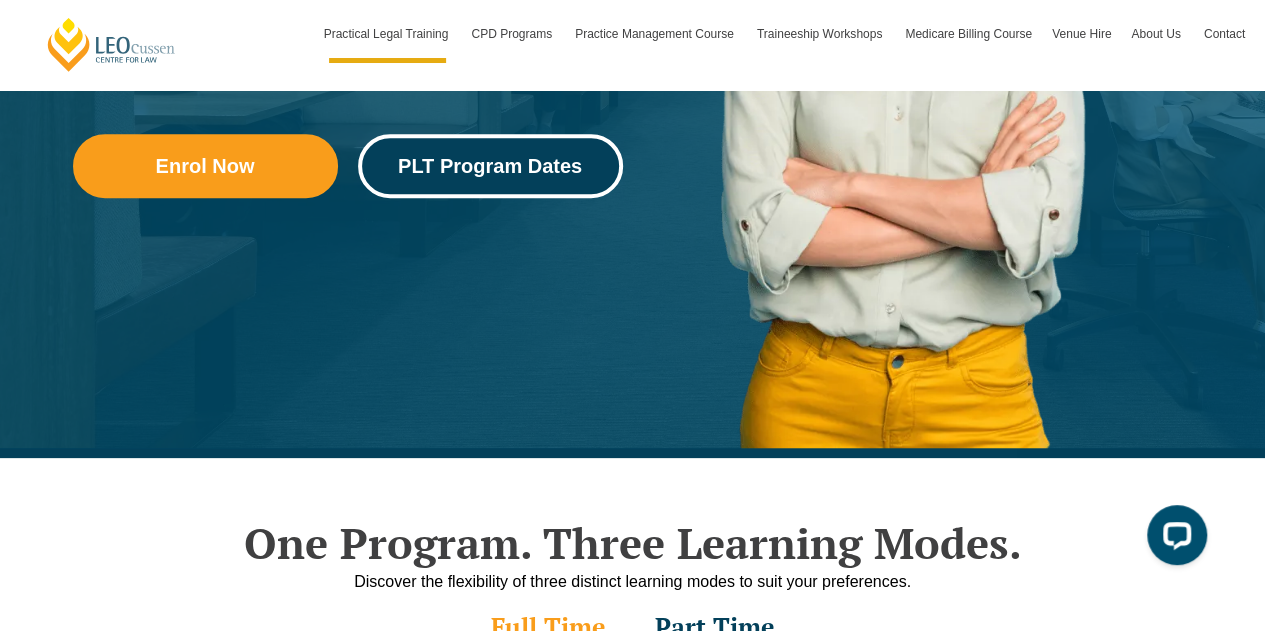 click on "PLT Program Dates" at bounding box center [490, 166] 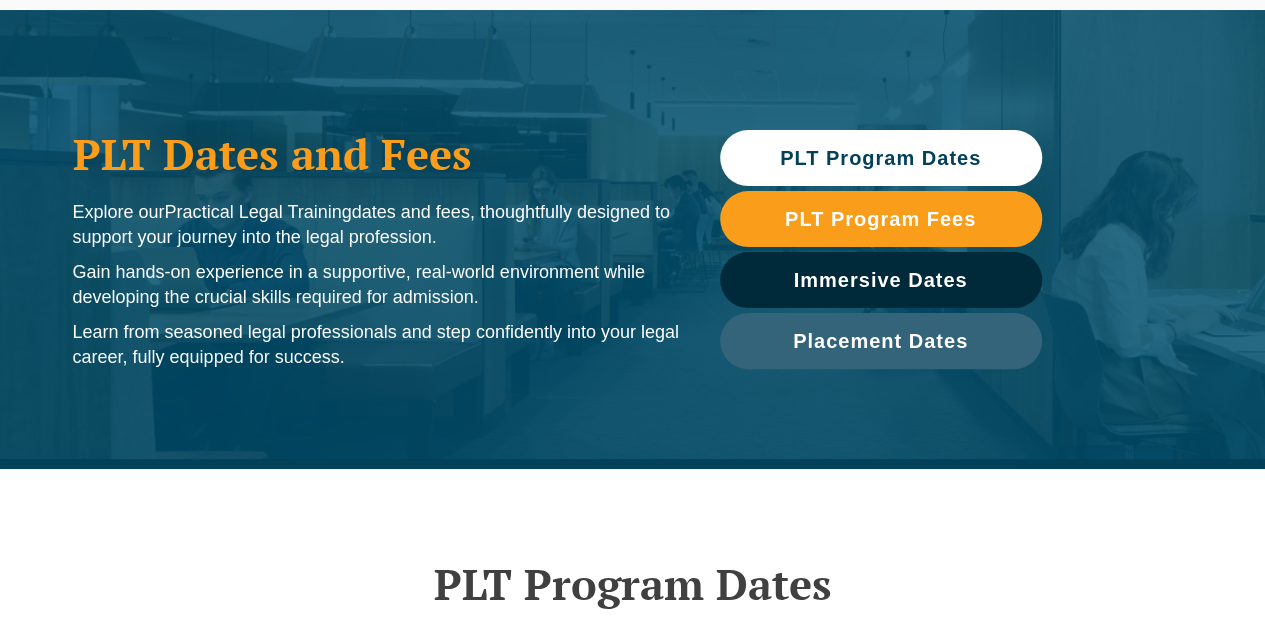 scroll, scrollTop: 614, scrollLeft: 0, axis: vertical 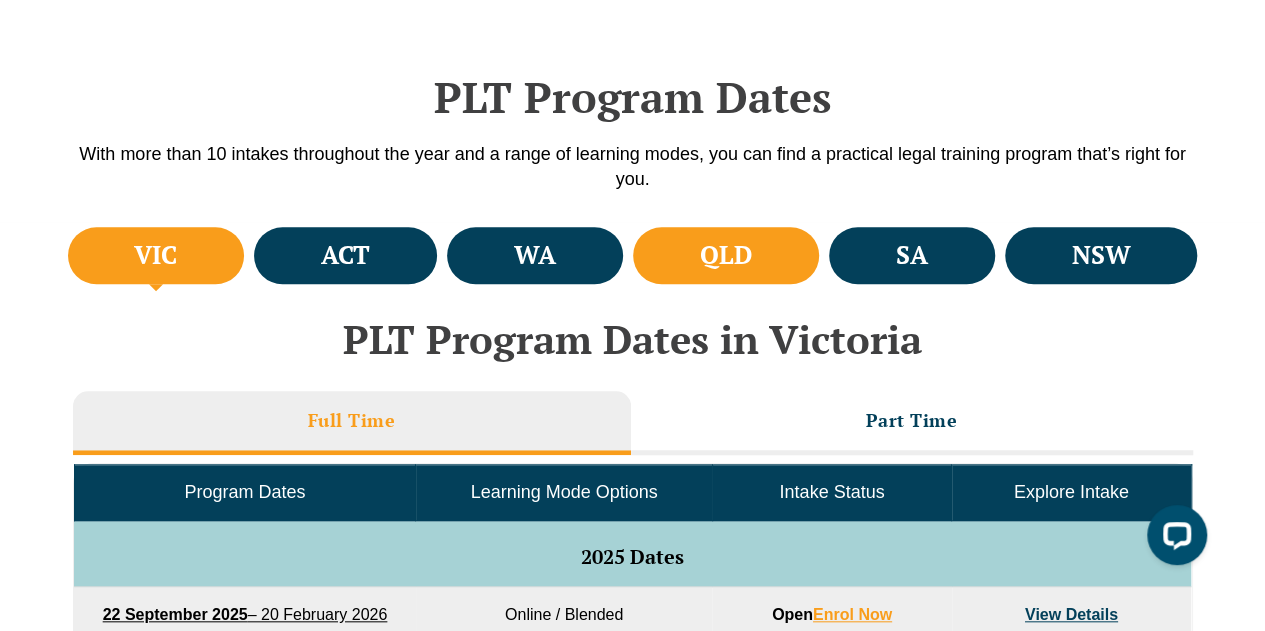 click on "QLD" at bounding box center (726, 255) 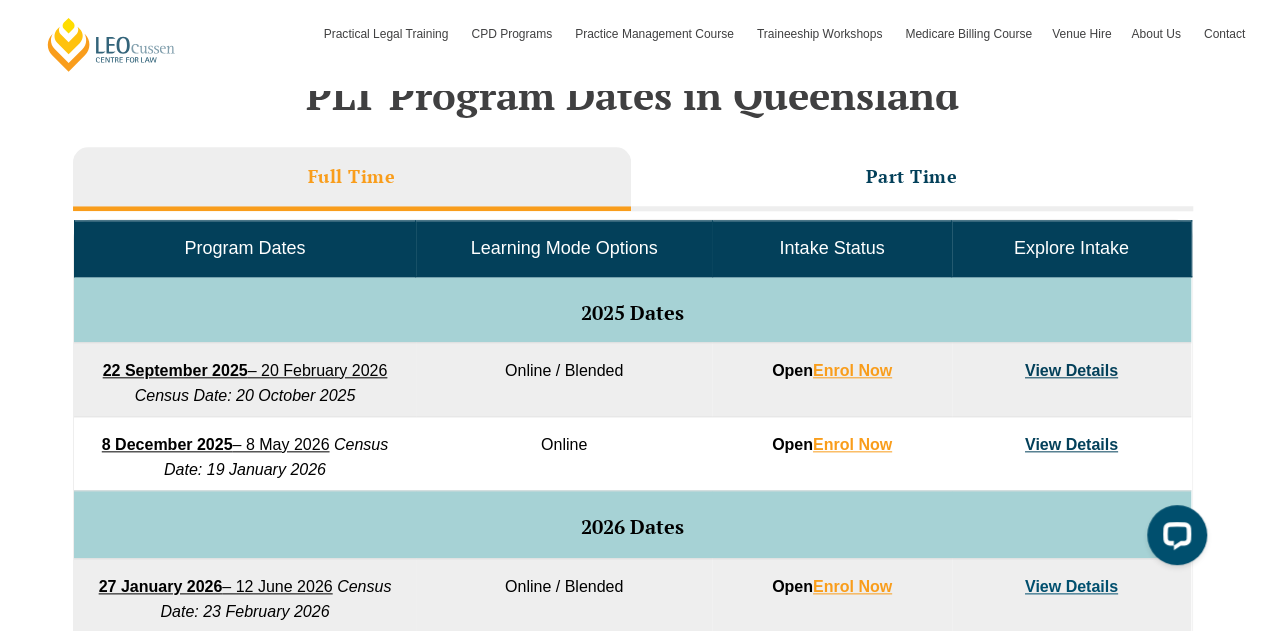 scroll, scrollTop: 876, scrollLeft: 0, axis: vertical 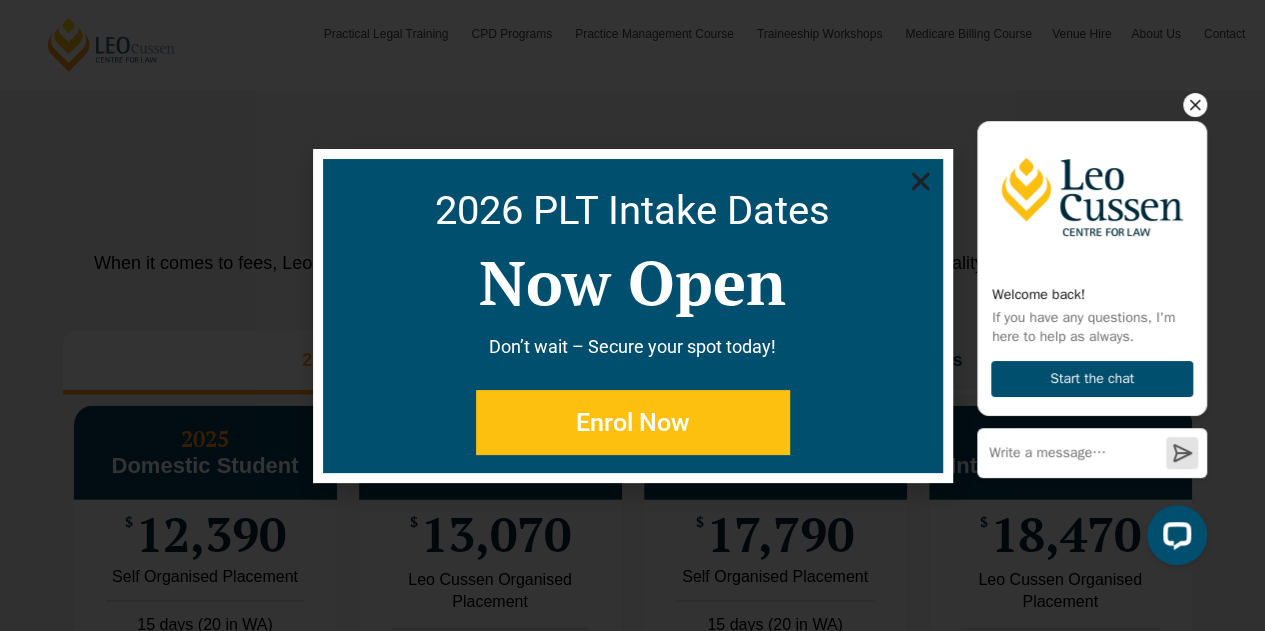 click 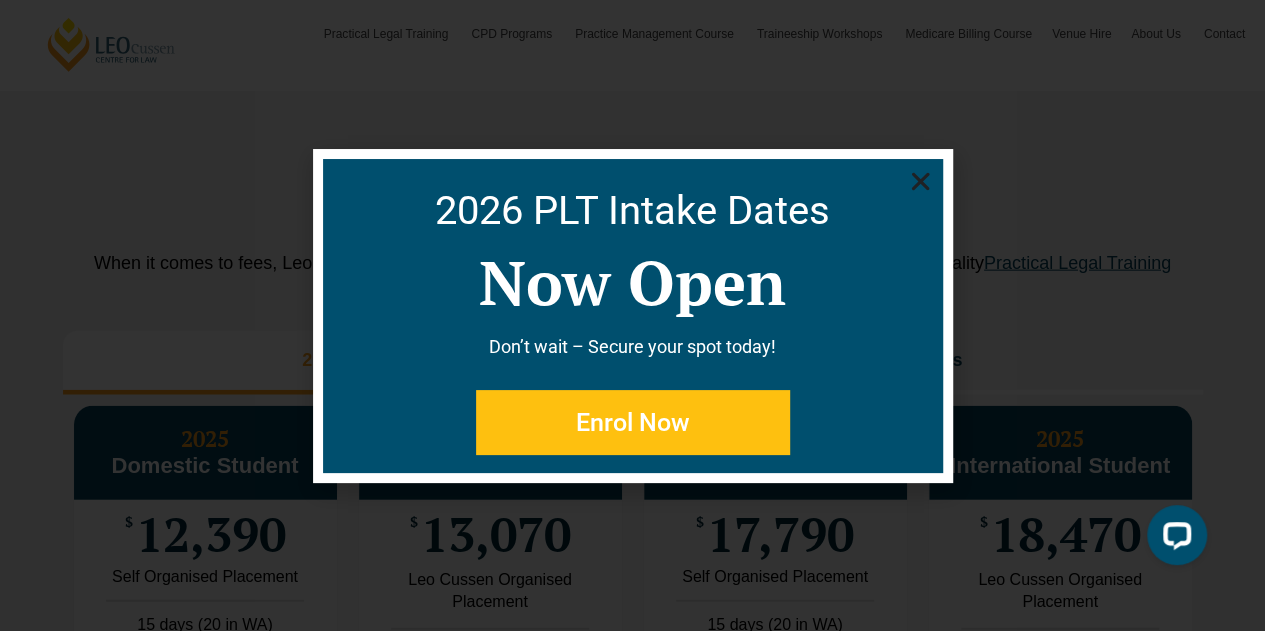 click 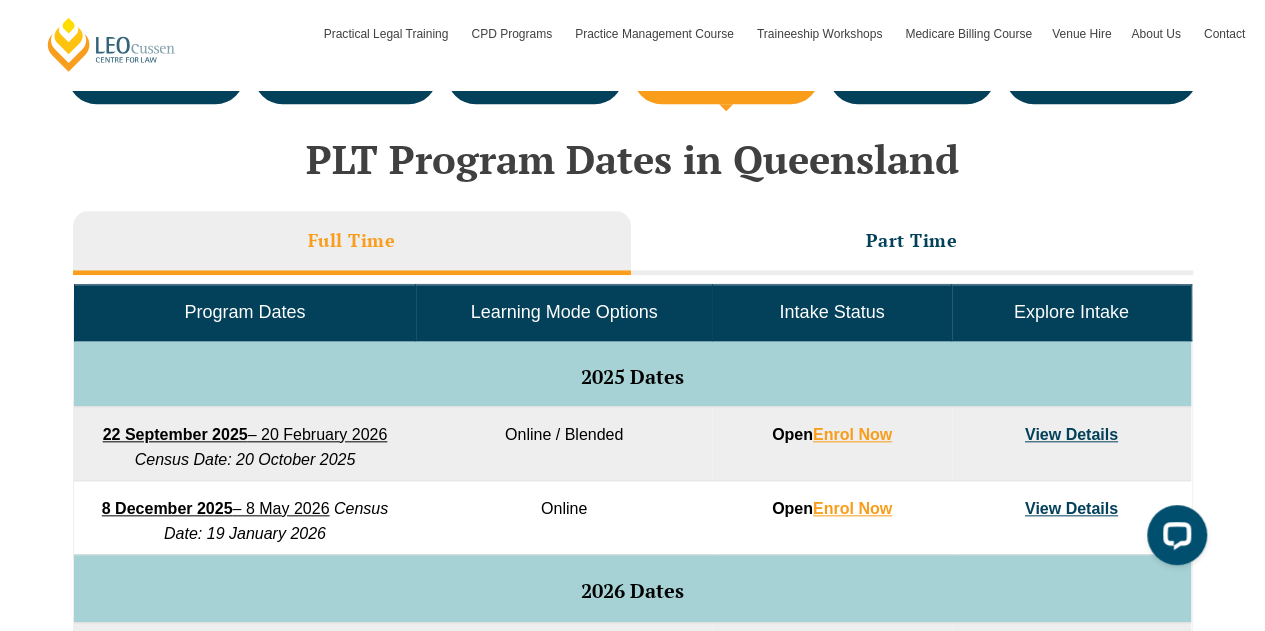 scroll, scrollTop: 856, scrollLeft: 0, axis: vertical 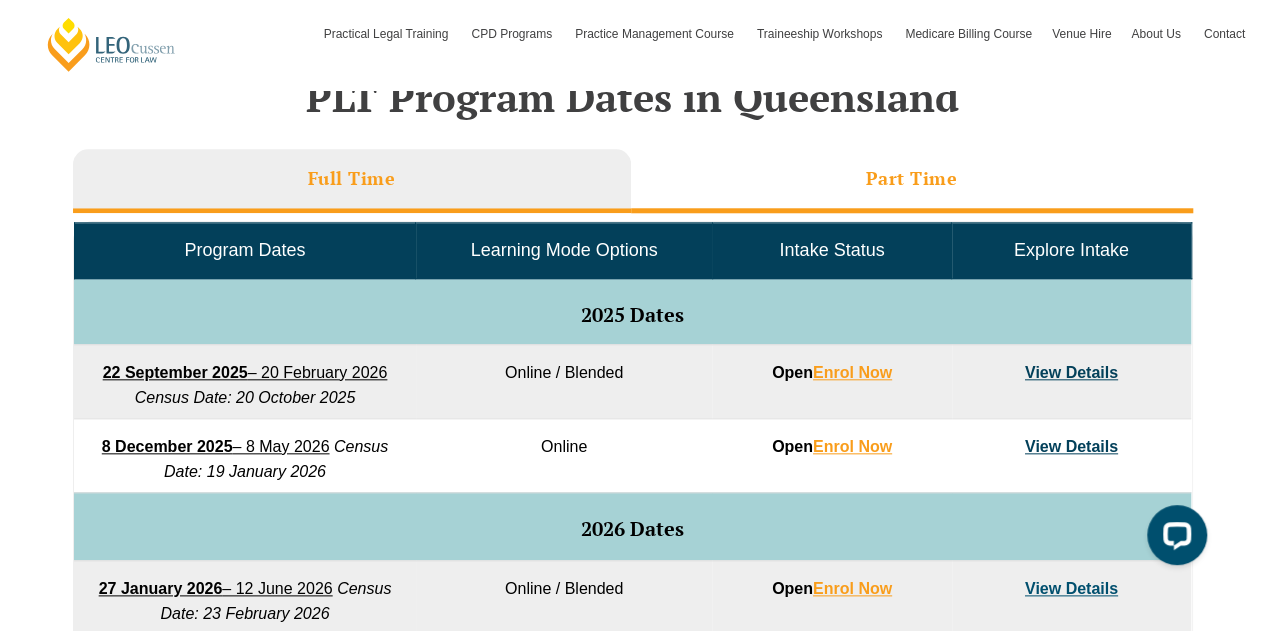click on "Part Time" at bounding box center [912, 178] 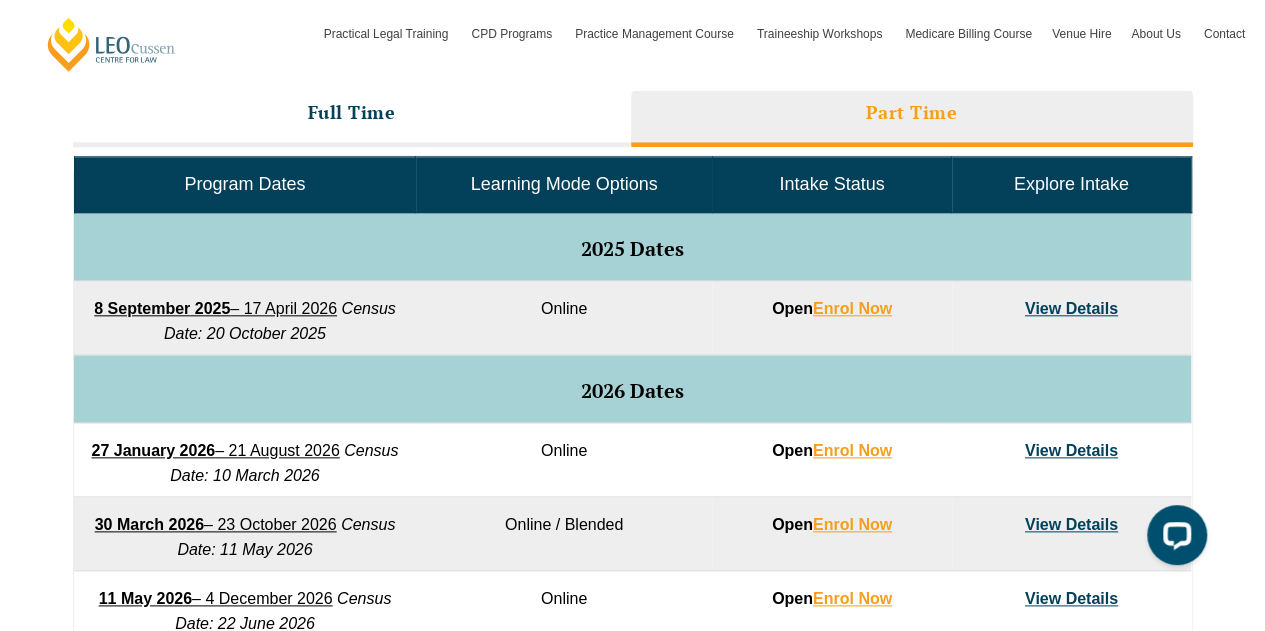 scroll, scrollTop: 920, scrollLeft: 0, axis: vertical 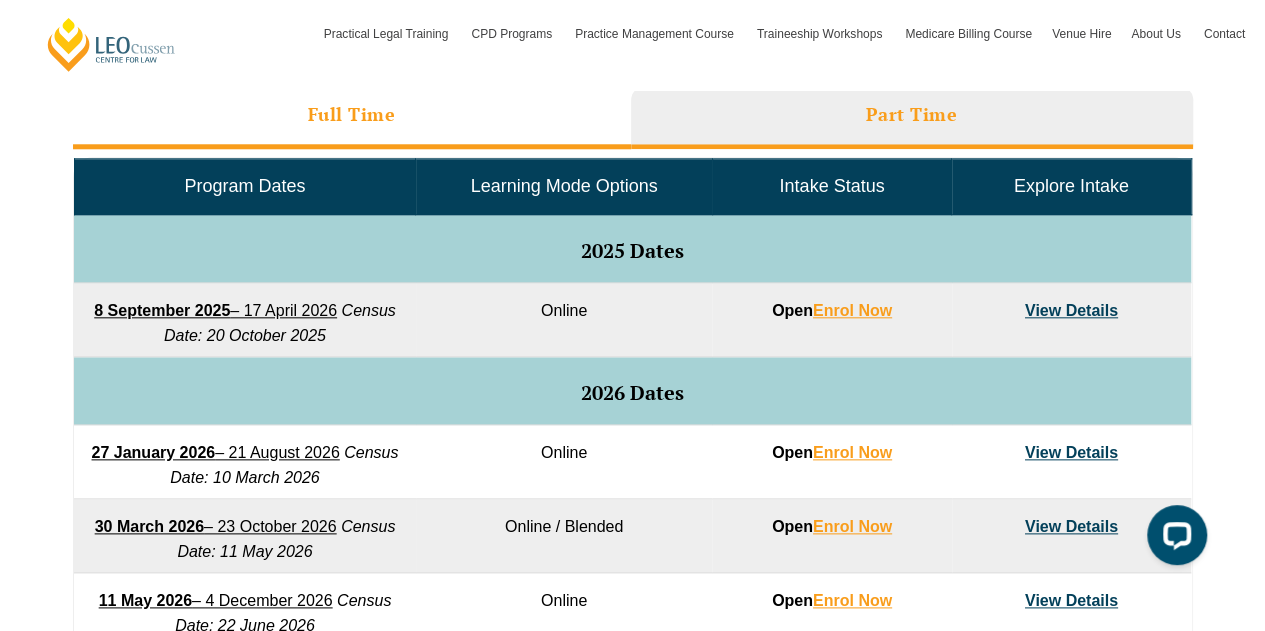 click on "Full Time" at bounding box center (352, 117) 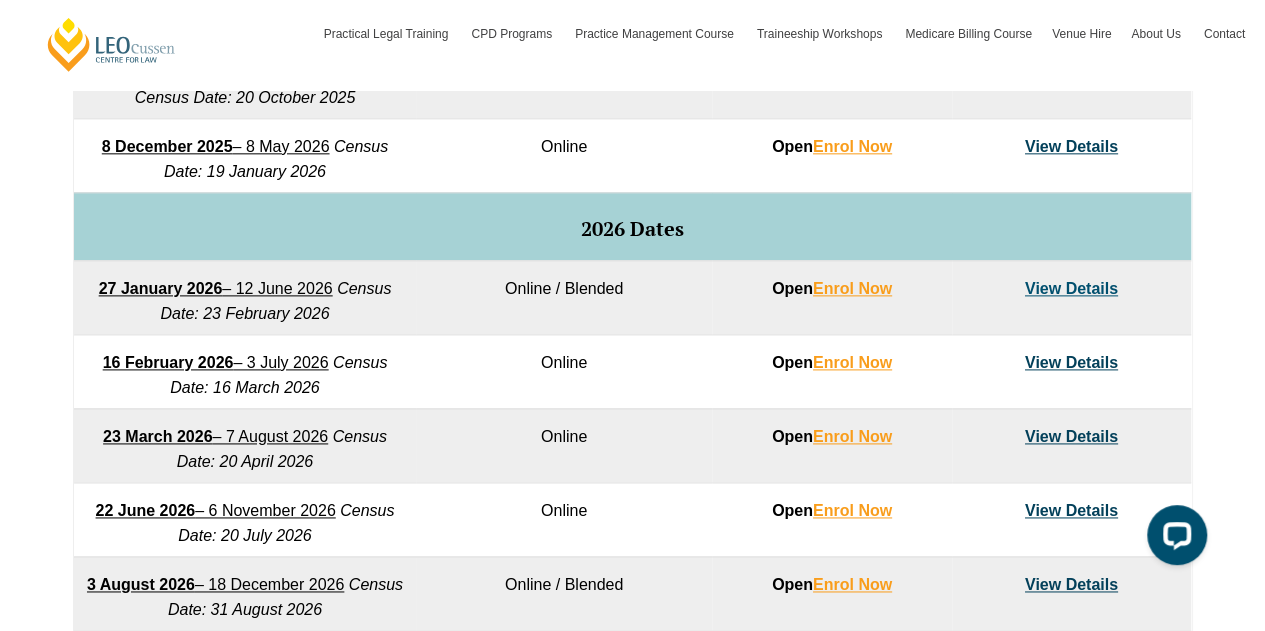 scroll, scrollTop: 1158, scrollLeft: 0, axis: vertical 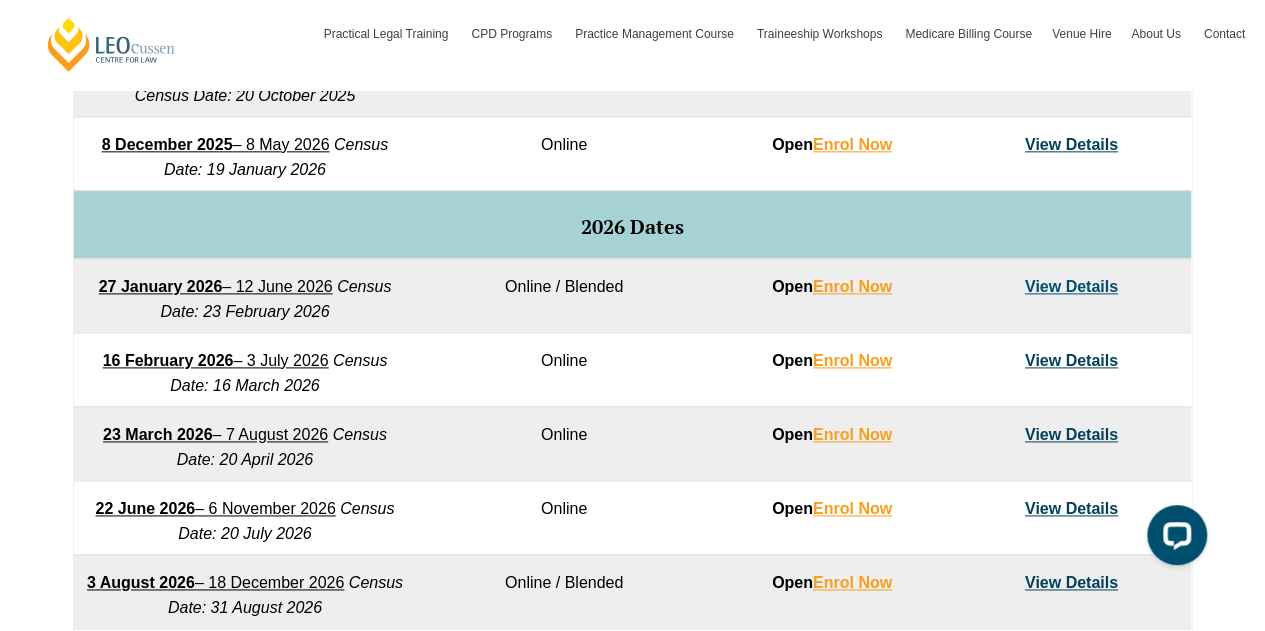 click on "View Details" at bounding box center (1071, 360) 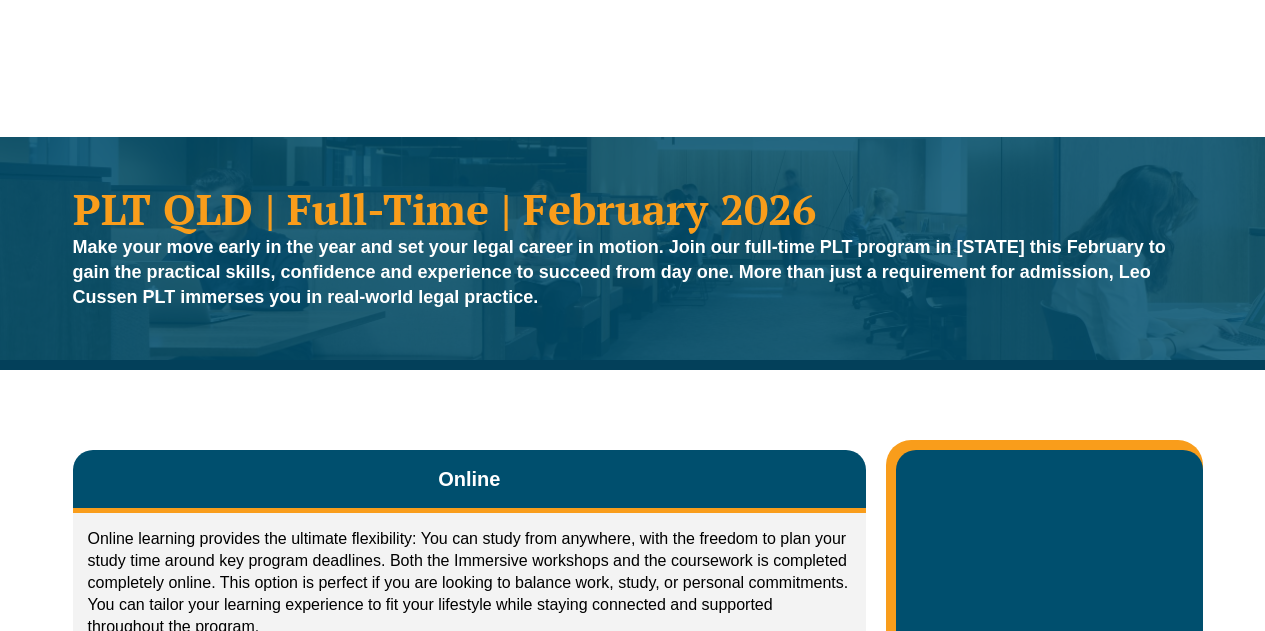 scroll, scrollTop: 0, scrollLeft: 0, axis: both 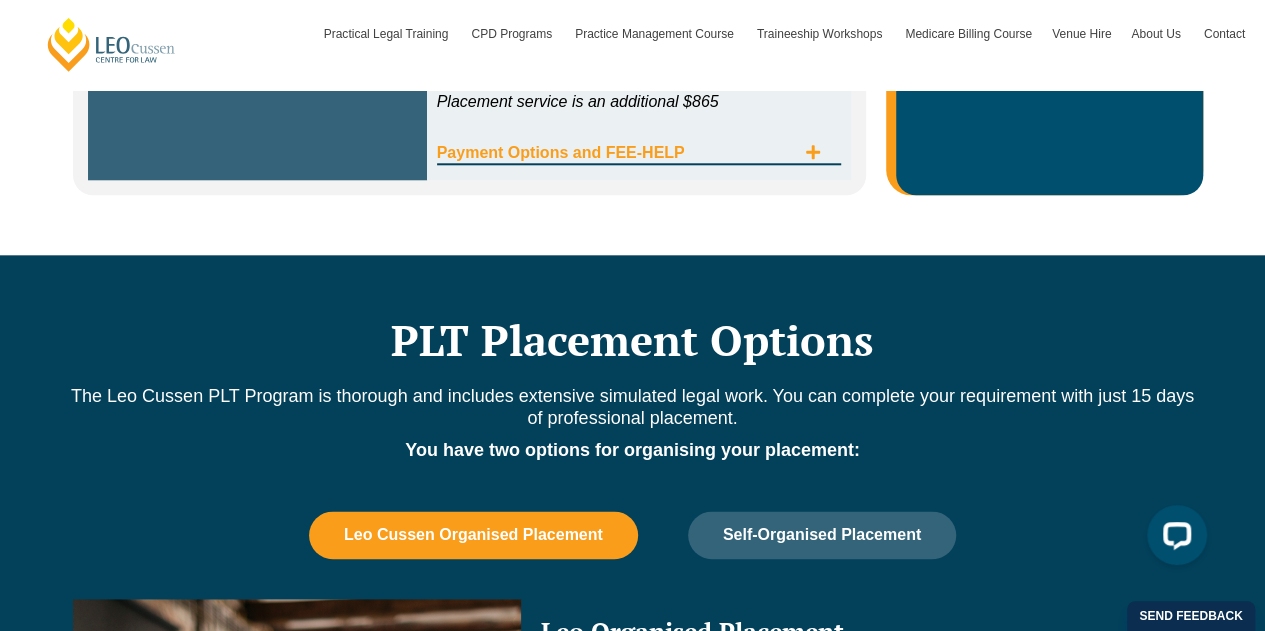 click on "Payment Options and FEE-HELP" at bounding box center [616, 153] 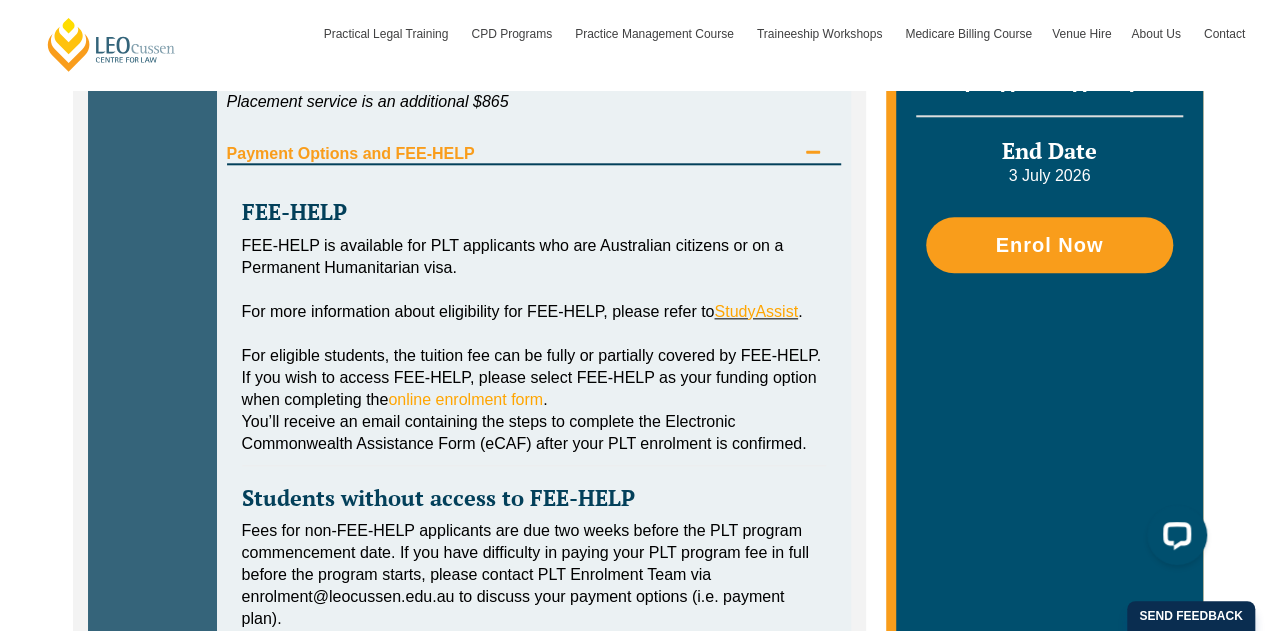 click 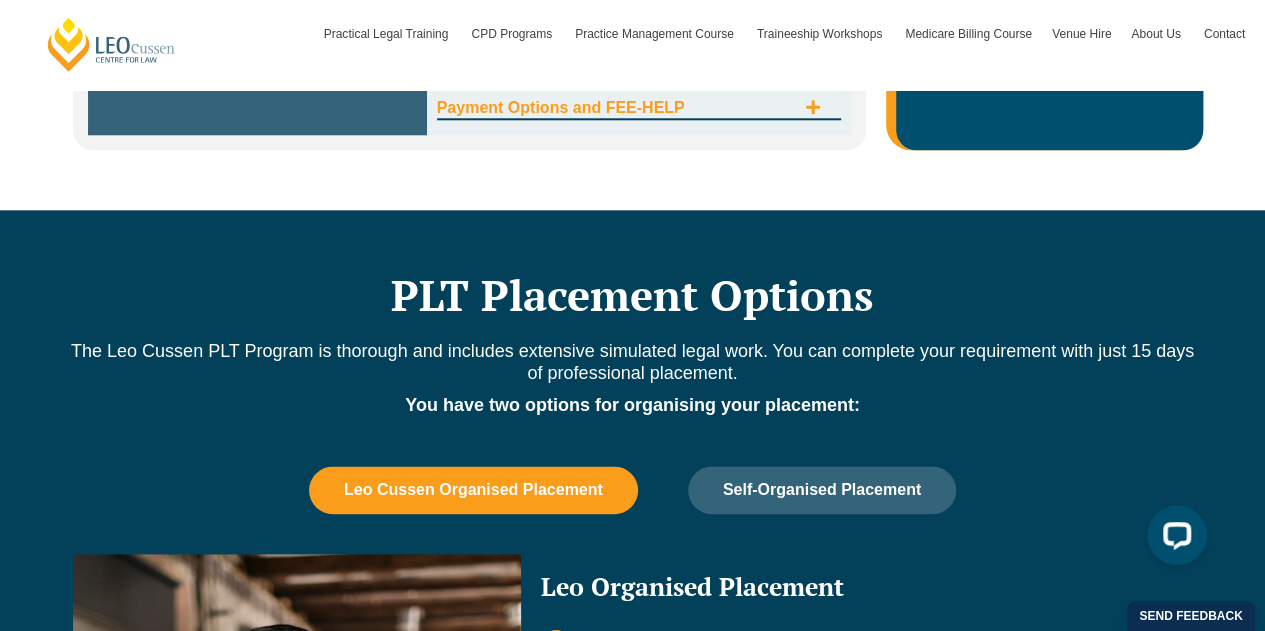 scroll, scrollTop: 958, scrollLeft: 0, axis: vertical 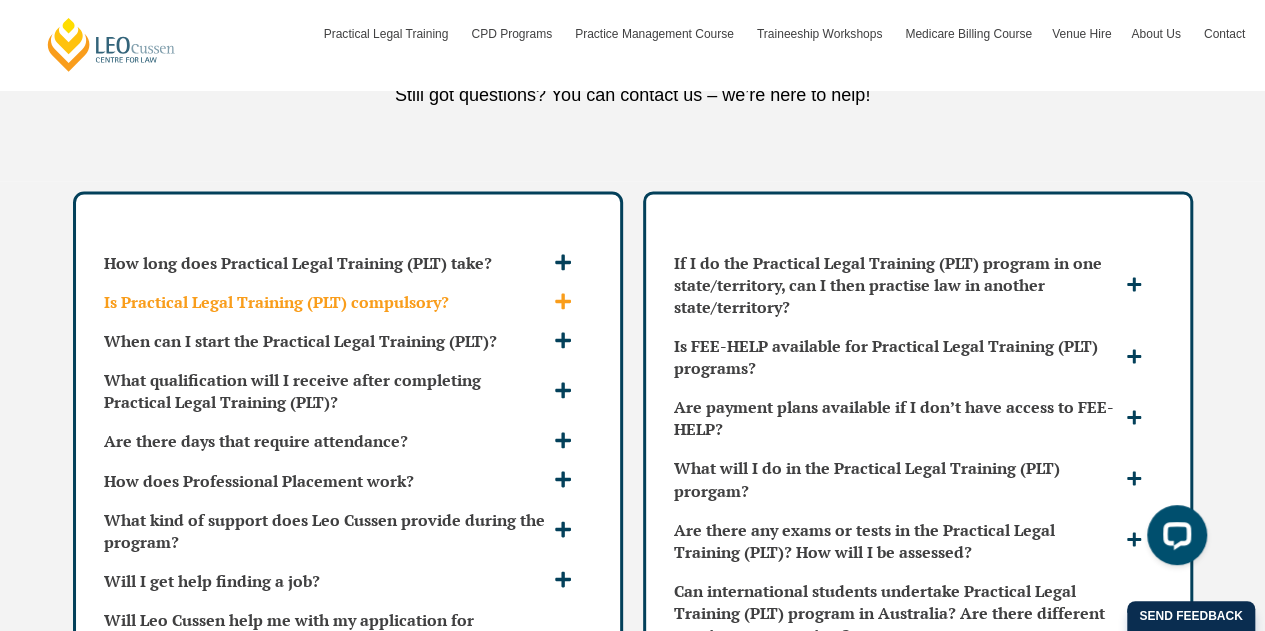 click on "Is Practical Legal Training (PLT) compulsory?" at bounding box center [348, 302] 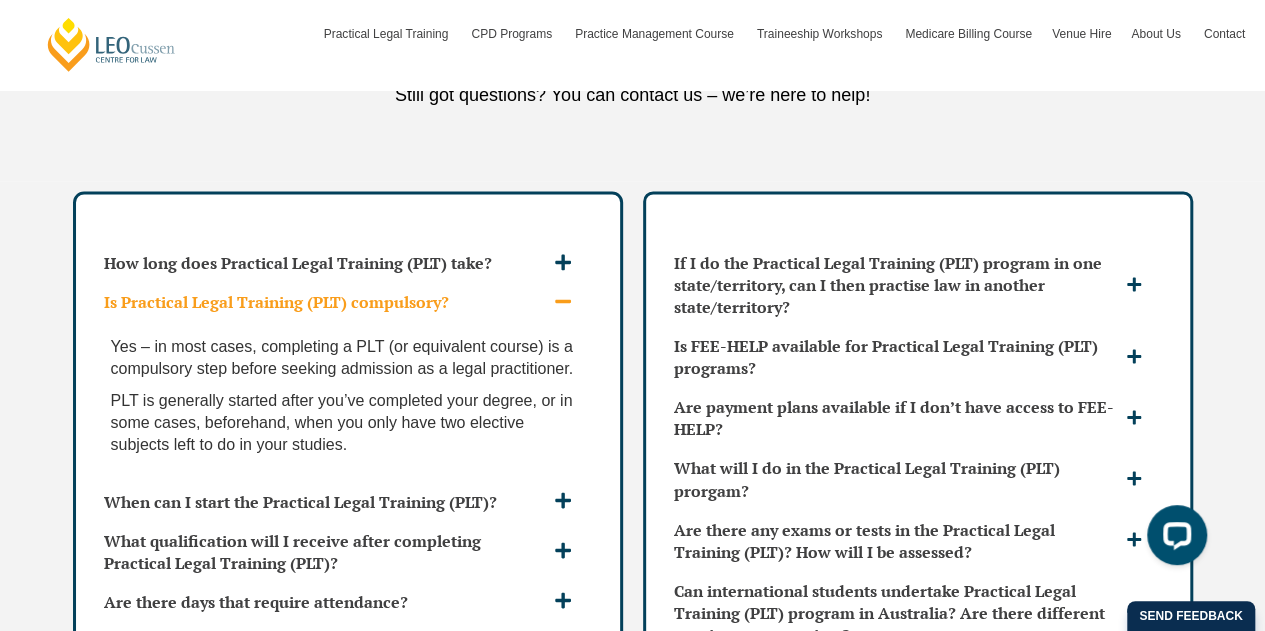 click on "Is Practical Legal Training (PLT) compulsory?" at bounding box center (348, 302) 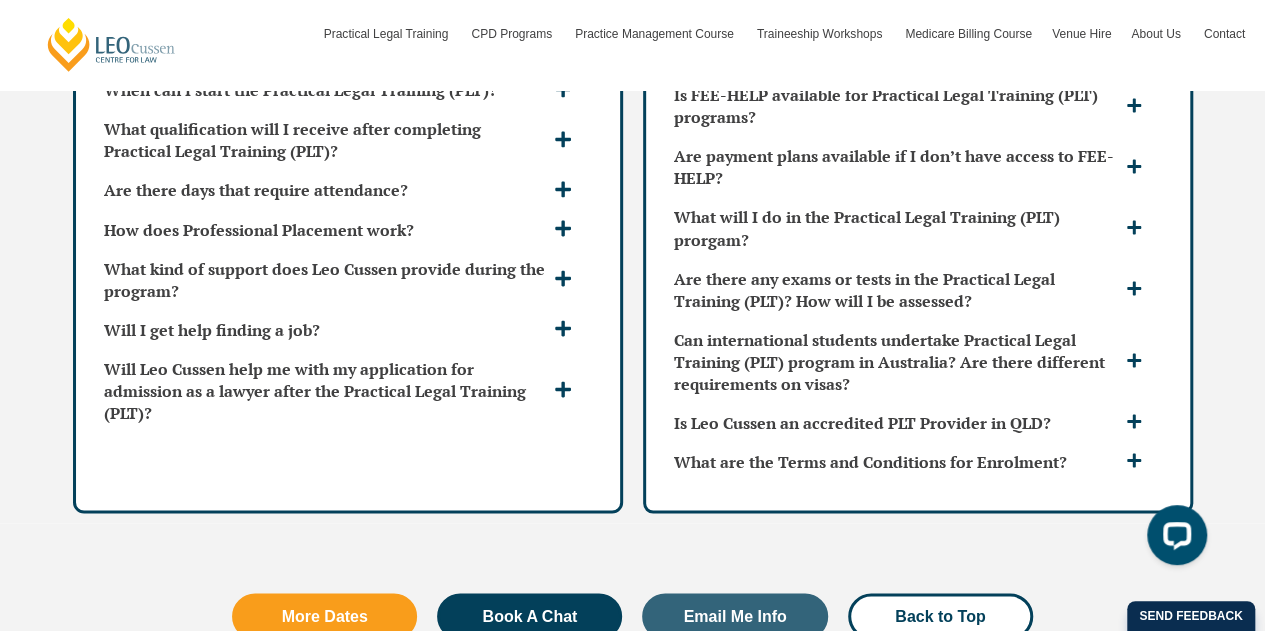scroll, scrollTop: 5468, scrollLeft: 0, axis: vertical 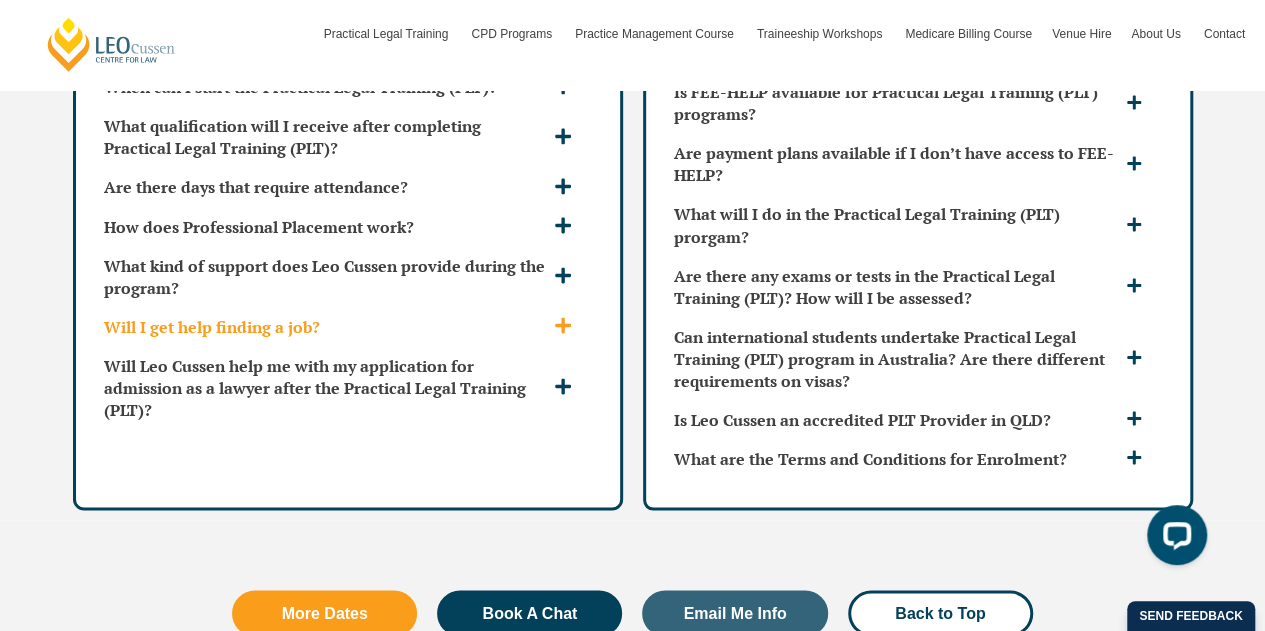 click at bounding box center [565, 326] 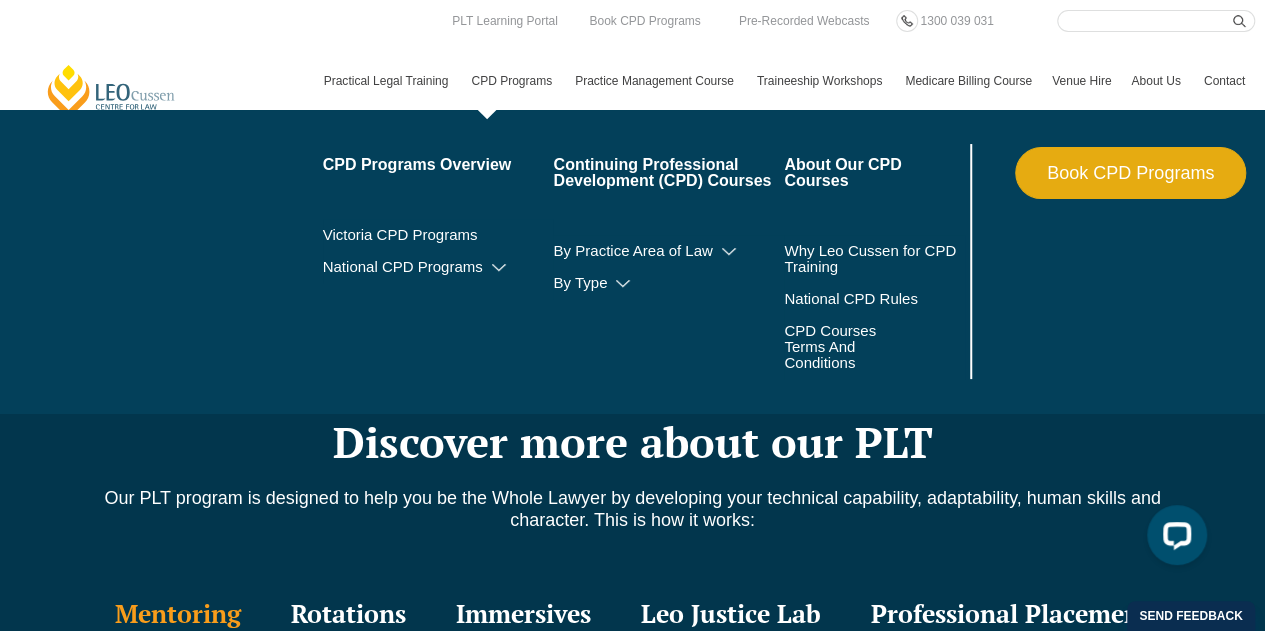 scroll, scrollTop: 1848, scrollLeft: 0, axis: vertical 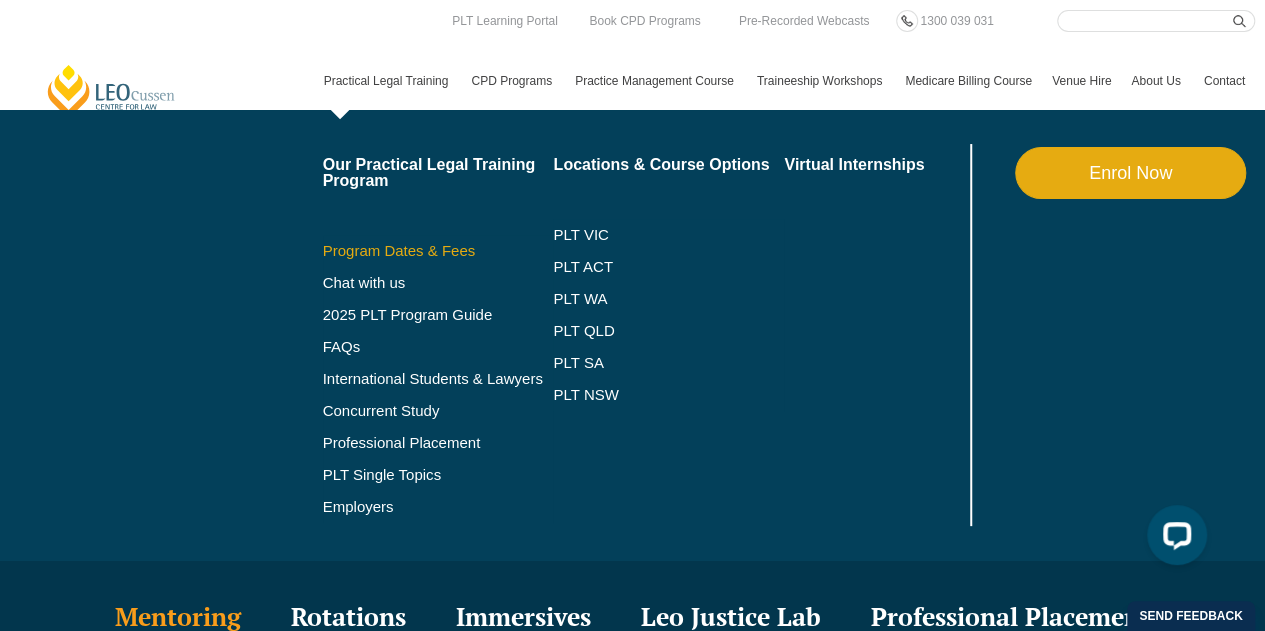 click on "Program Dates & Fees" at bounding box center [438, 251] 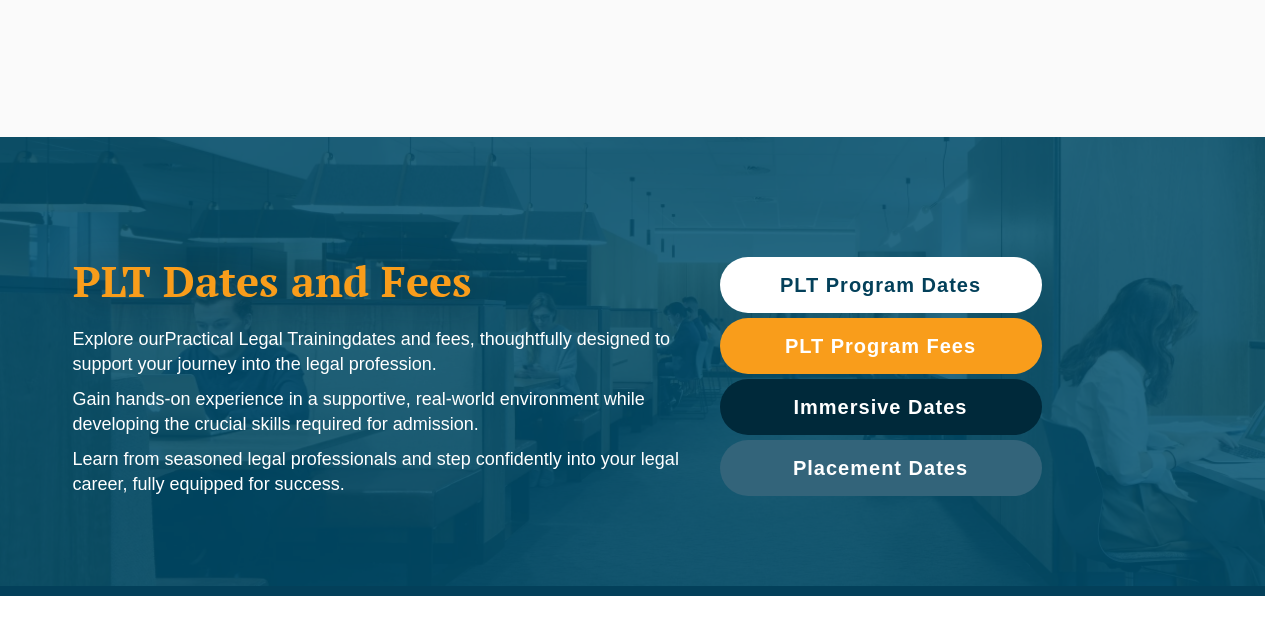 scroll, scrollTop: 0, scrollLeft: 0, axis: both 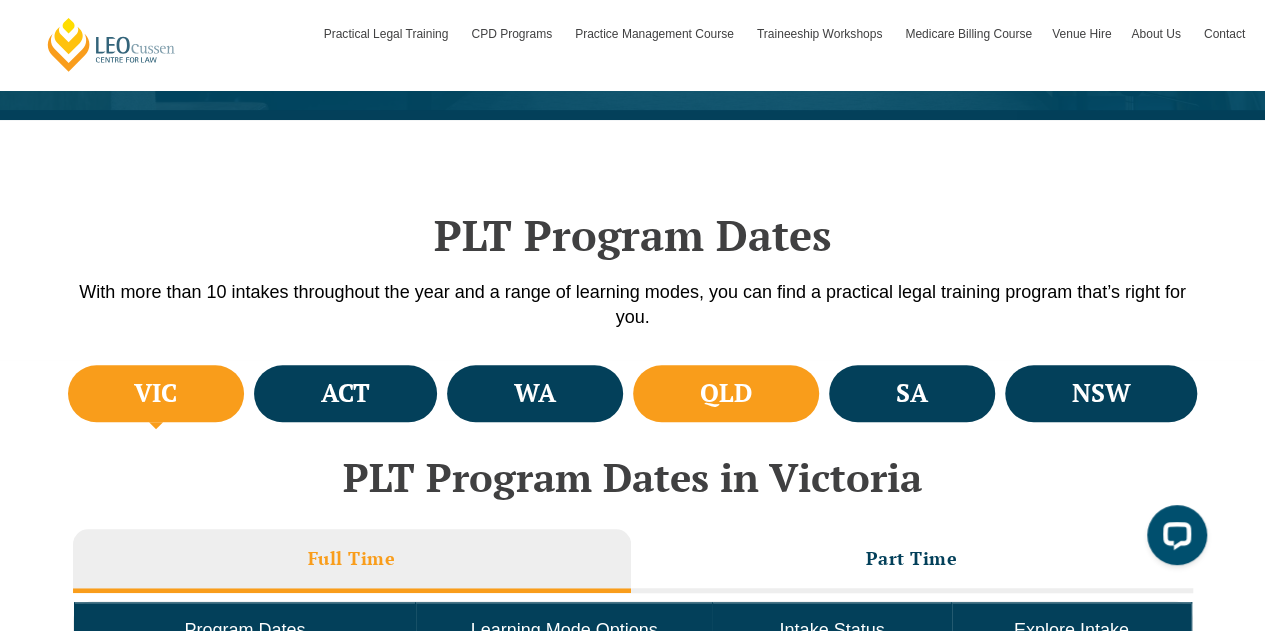 click on "QLD" at bounding box center (726, 393) 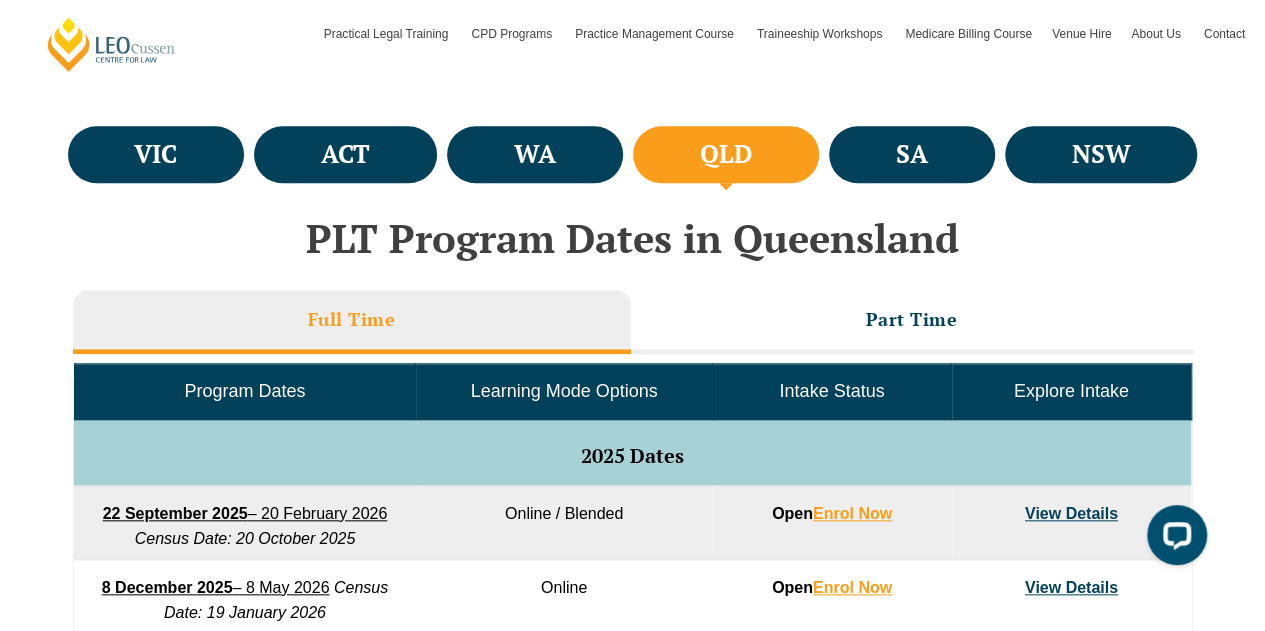 scroll, scrollTop: 733, scrollLeft: 0, axis: vertical 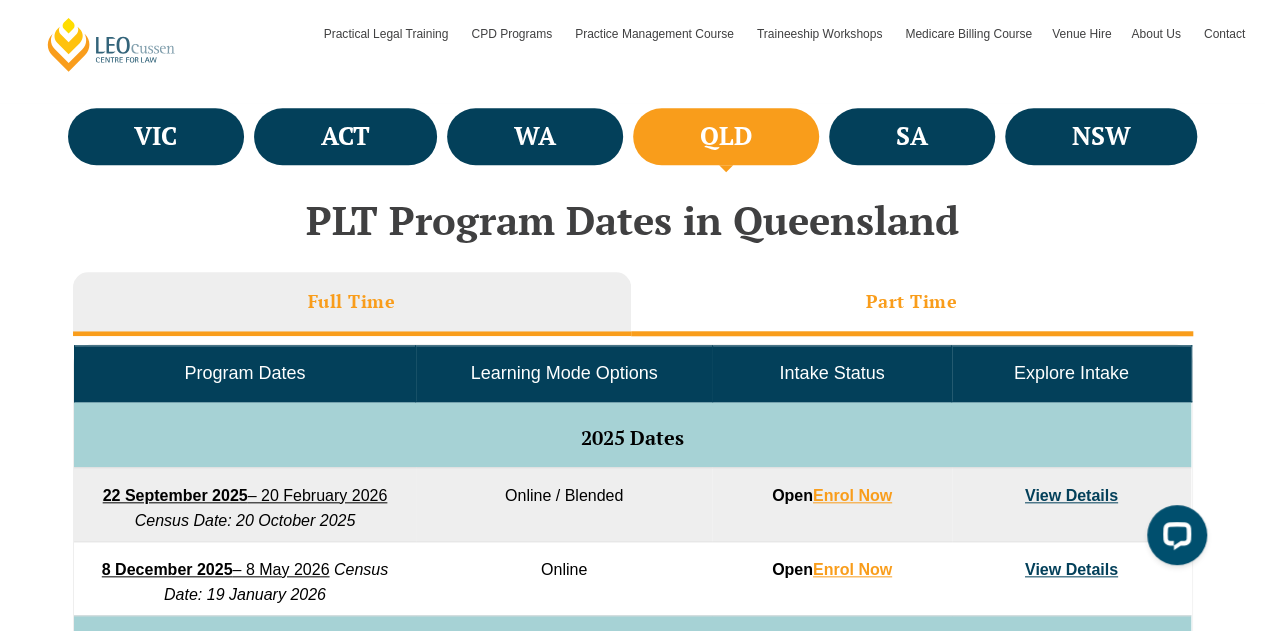click on "Part Time" at bounding box center (912, 304) 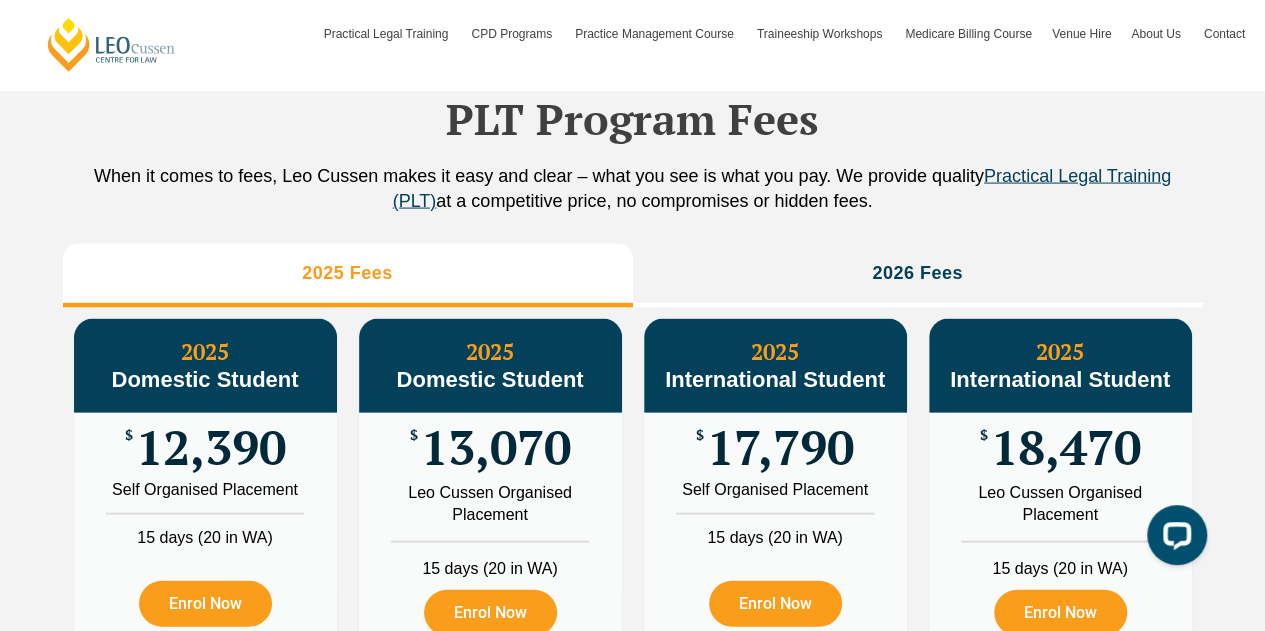 scroll, scrollTop: 1957, scrollLeft: 0, axis: vertical 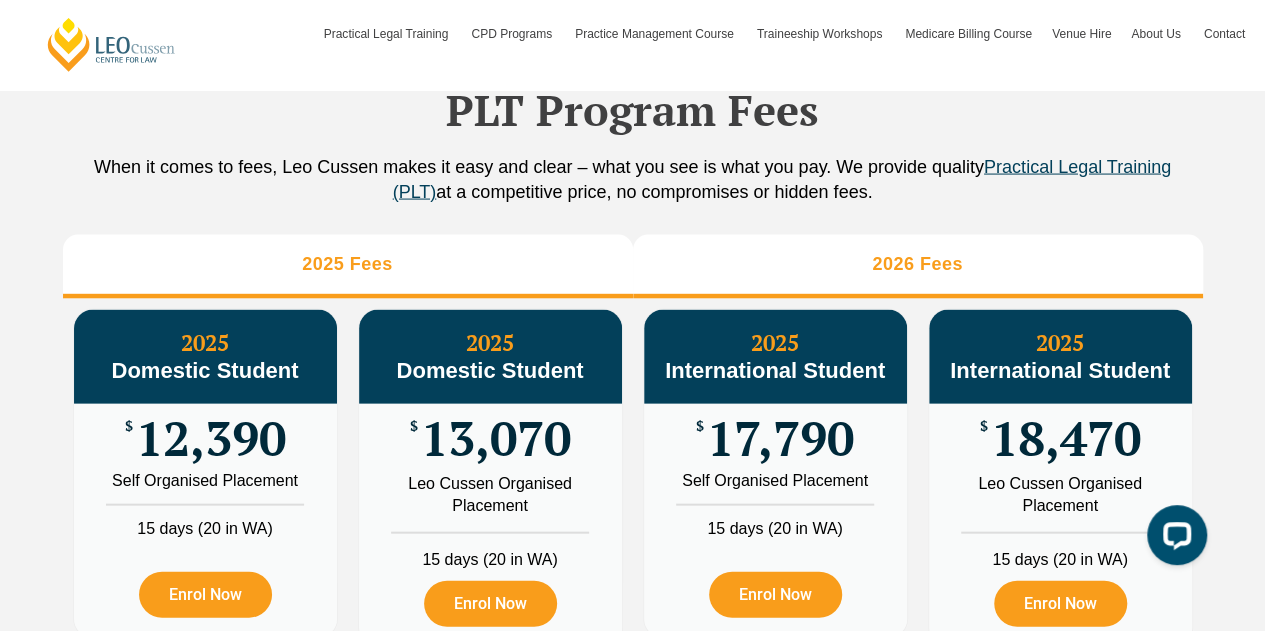 click on "2026 Fees" at bounding box center [918, 267] 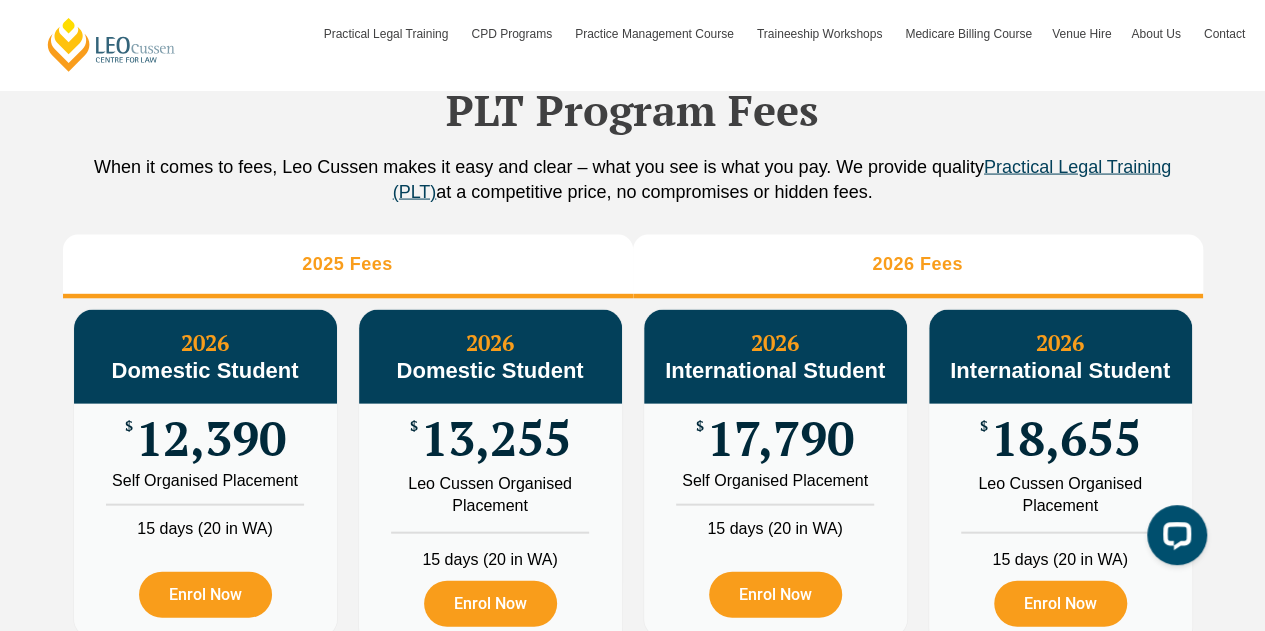 click on "2025 Fees" at bounding box center [348, 267] 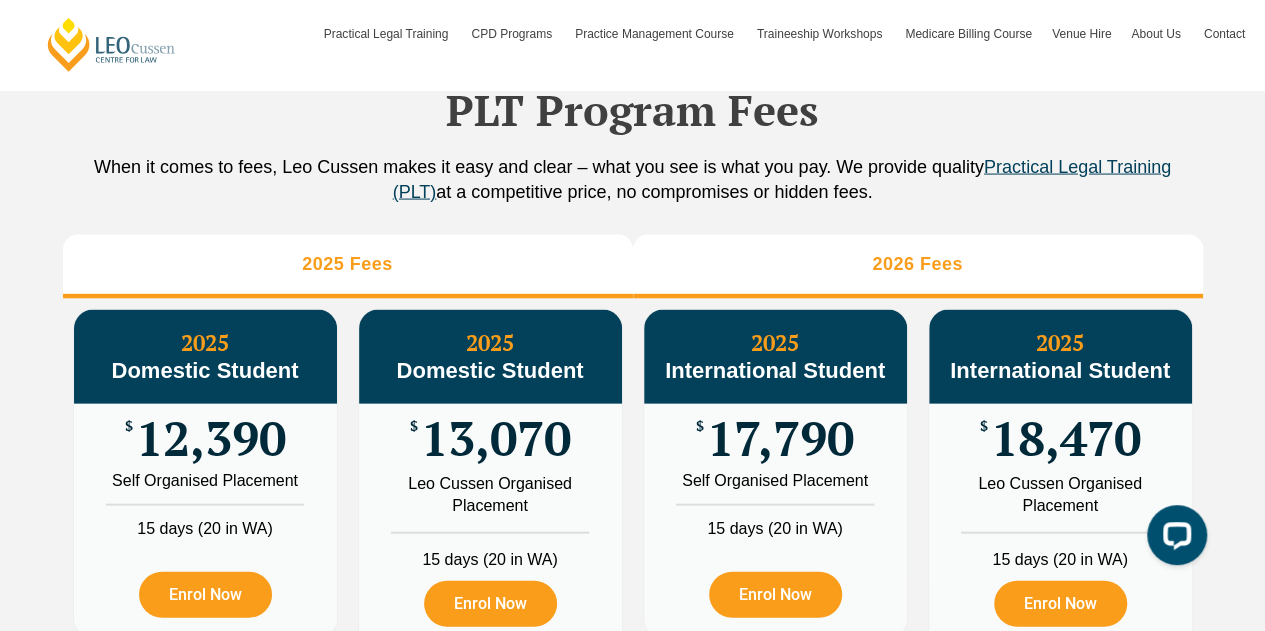 click on "2026 Fees" at bounding box center [918, 267] 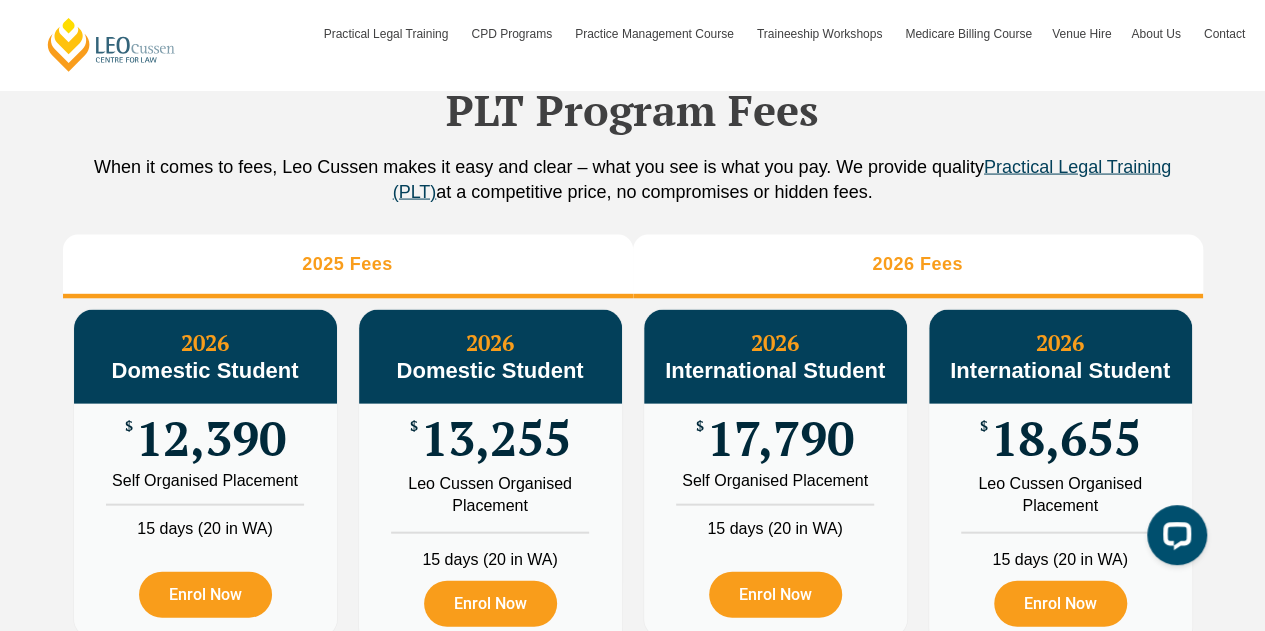 click on "2025 Fees" at bounding box center [348, 267] 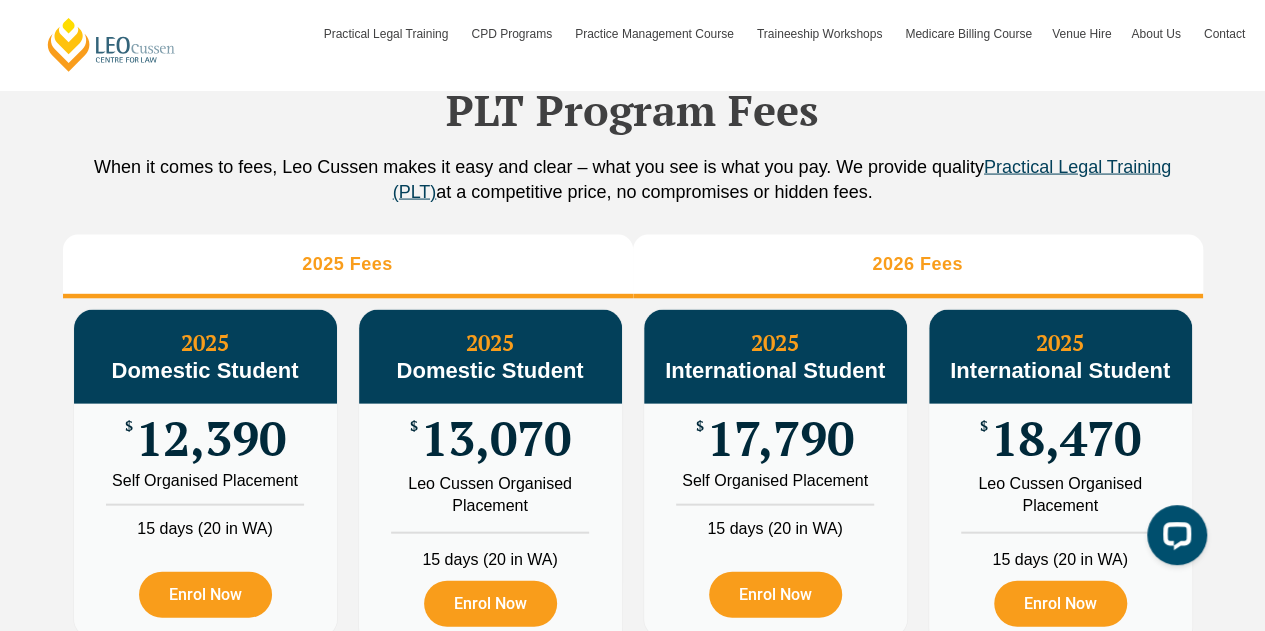 click on "2026 Fees" at bounding box center [918, 267] 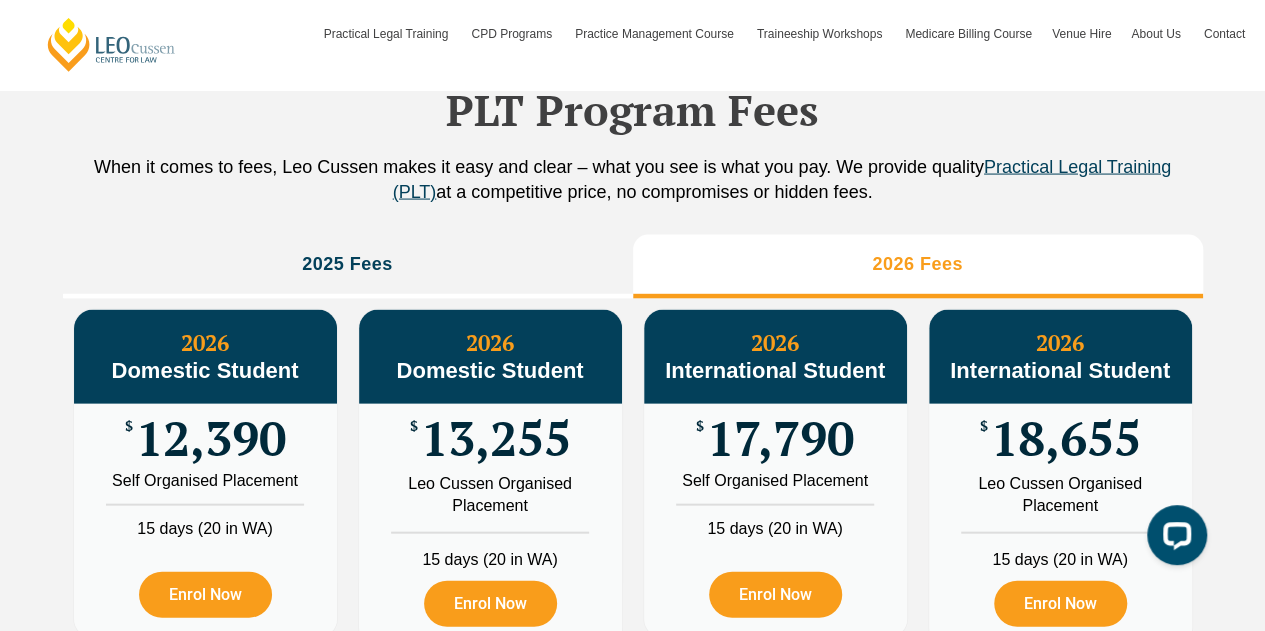 scroll, scrollTop: 2146, scrollLeft: 0, axis: vertical 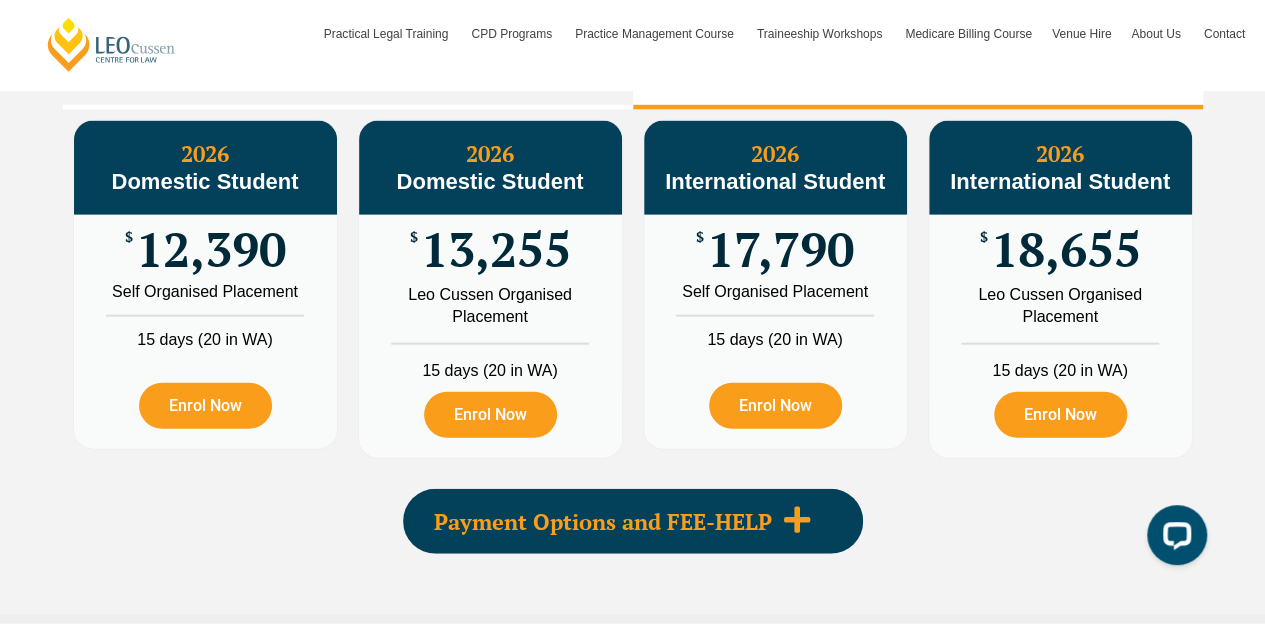 click 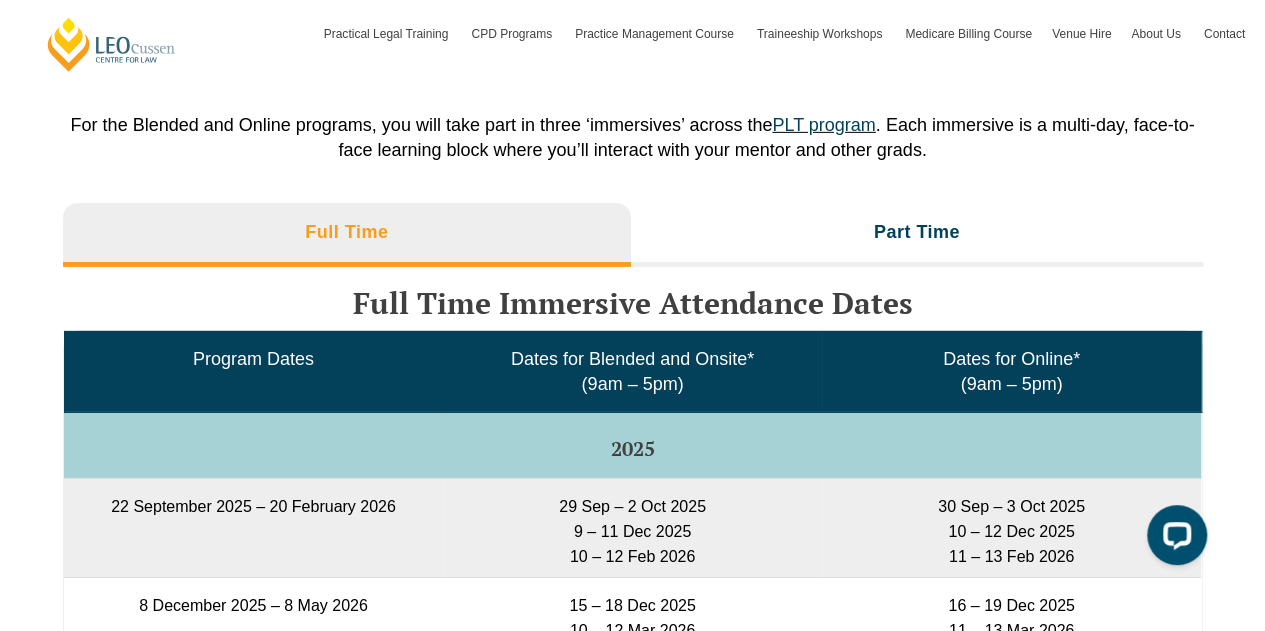 scroll, scrollTop: 3165, scrollLeft: 0, axis: vertical 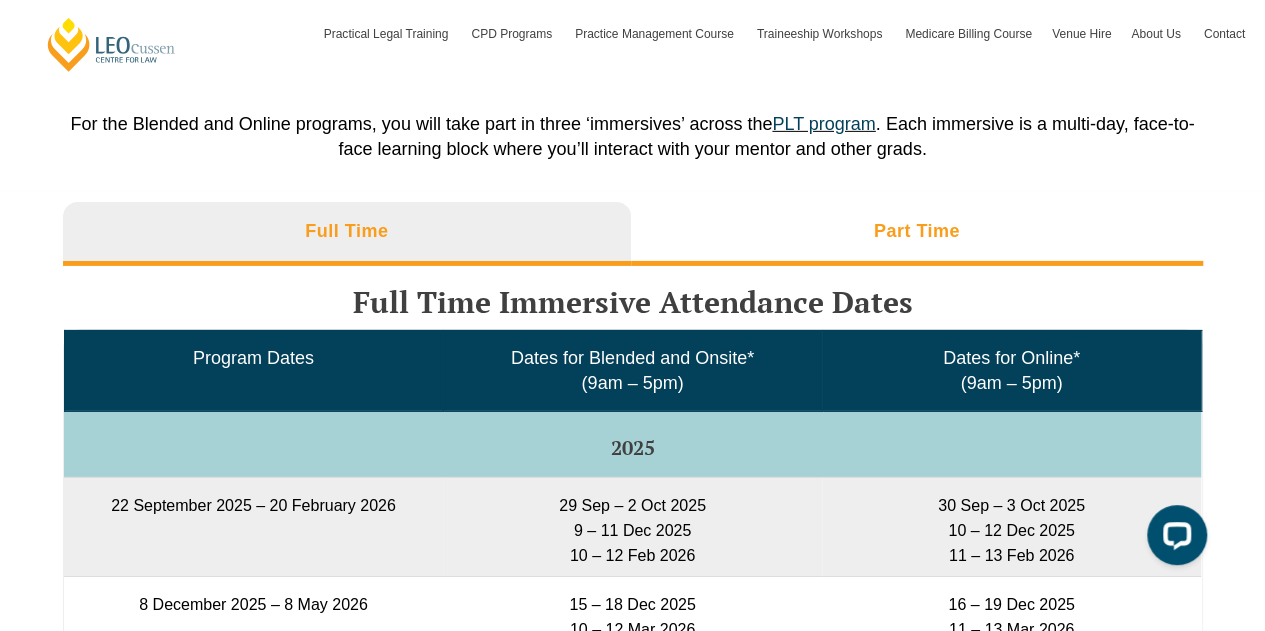 click on "Part Time" at bounding box center (917, 234) 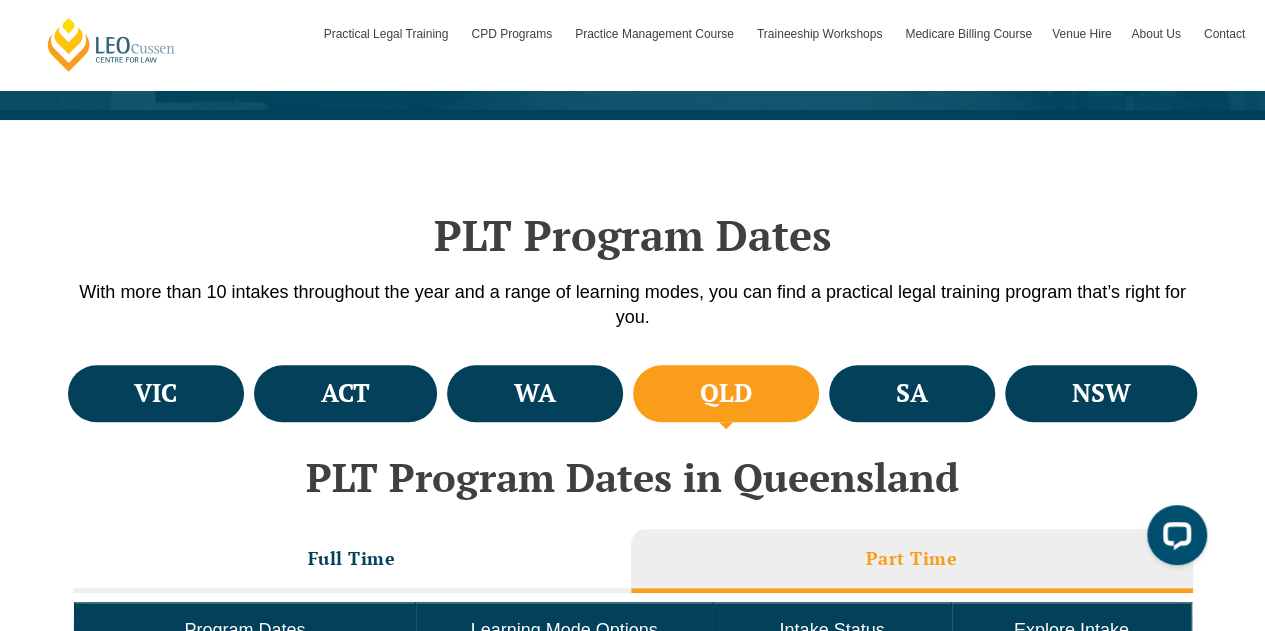 scroll, scrollTop: 675, scrollLeft: 0, axis: vertical 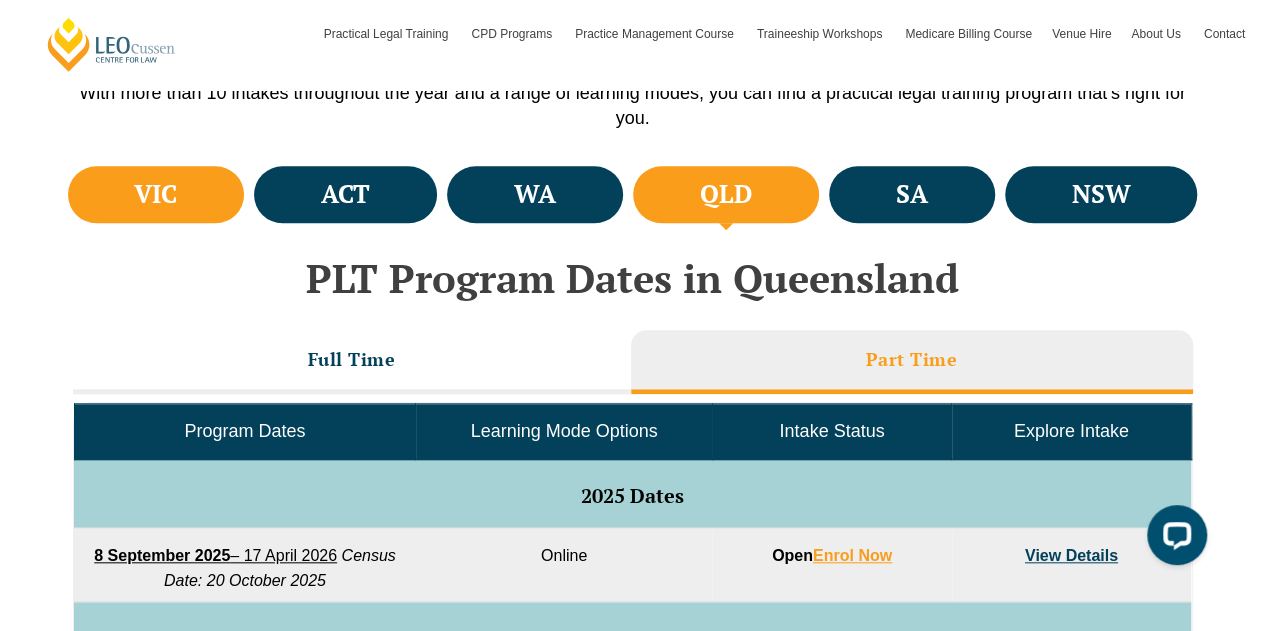 click on "VIC" at bounding box center [156, 194] 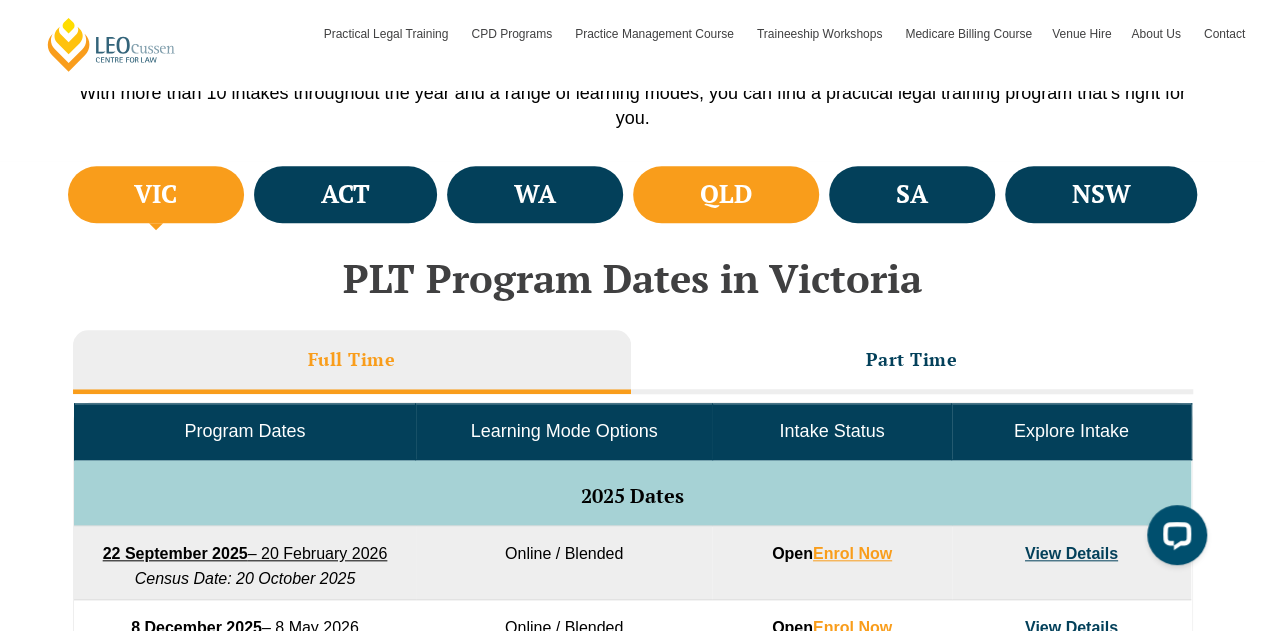 click on "QLD" at bounding box center (726, 194) 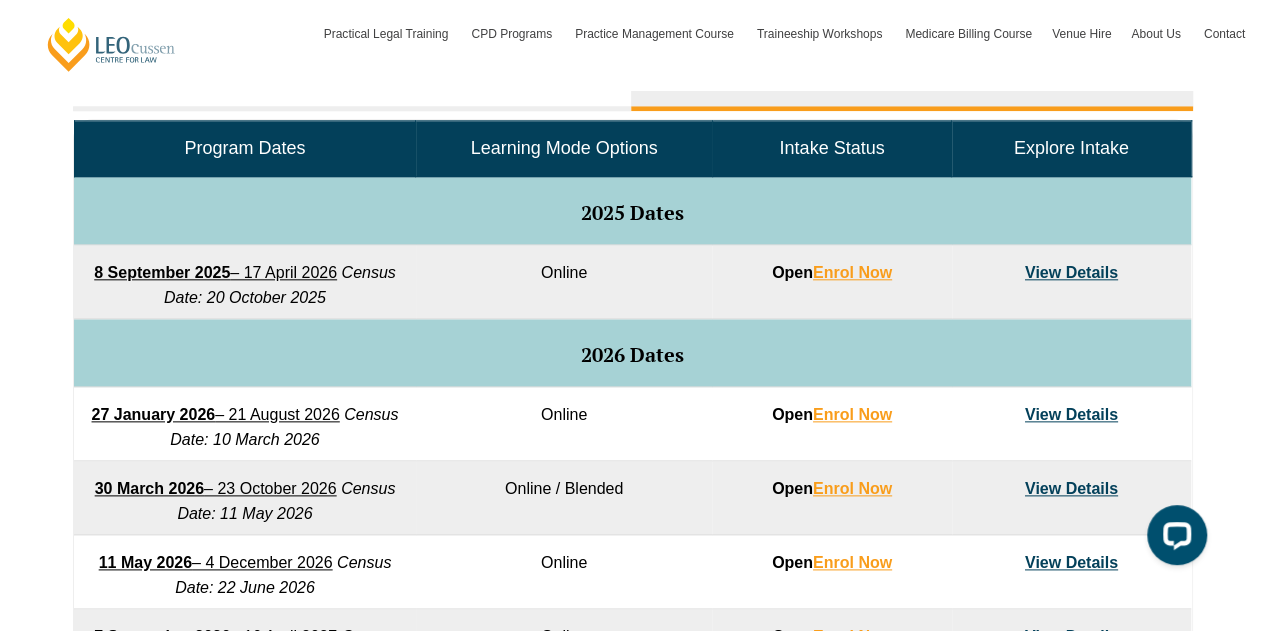 scroll, scrollTop: 973, scrollLeft: 0, axis: vertical 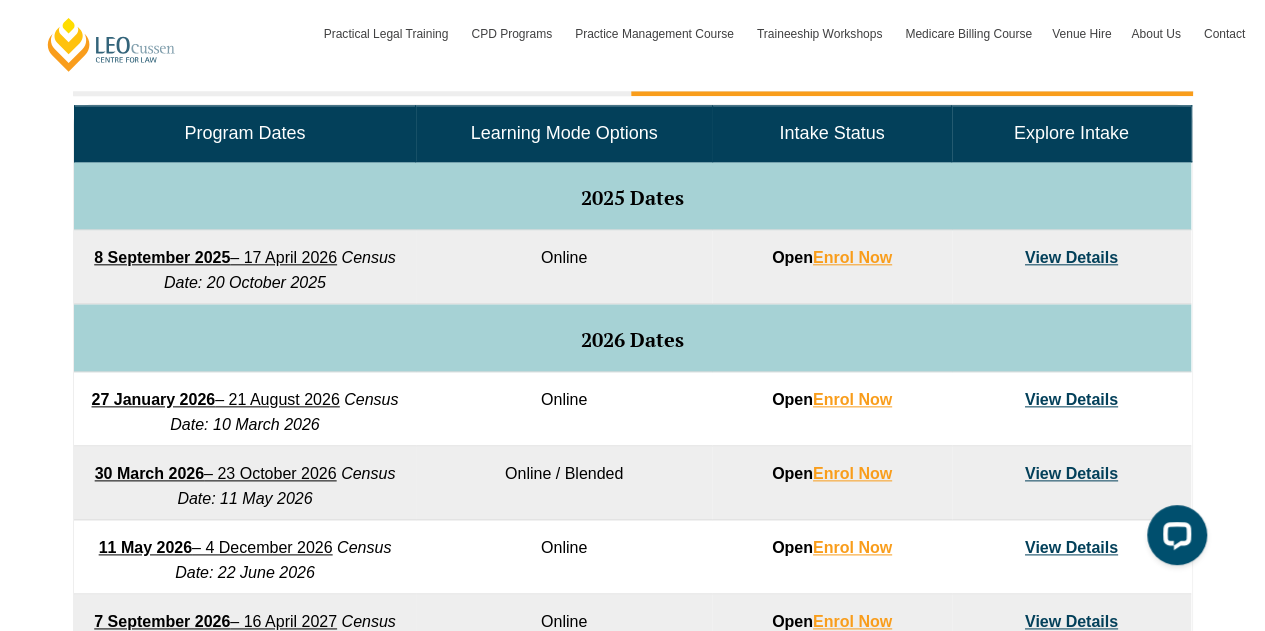 click on "View Details" at bounding box center [1071, 473] 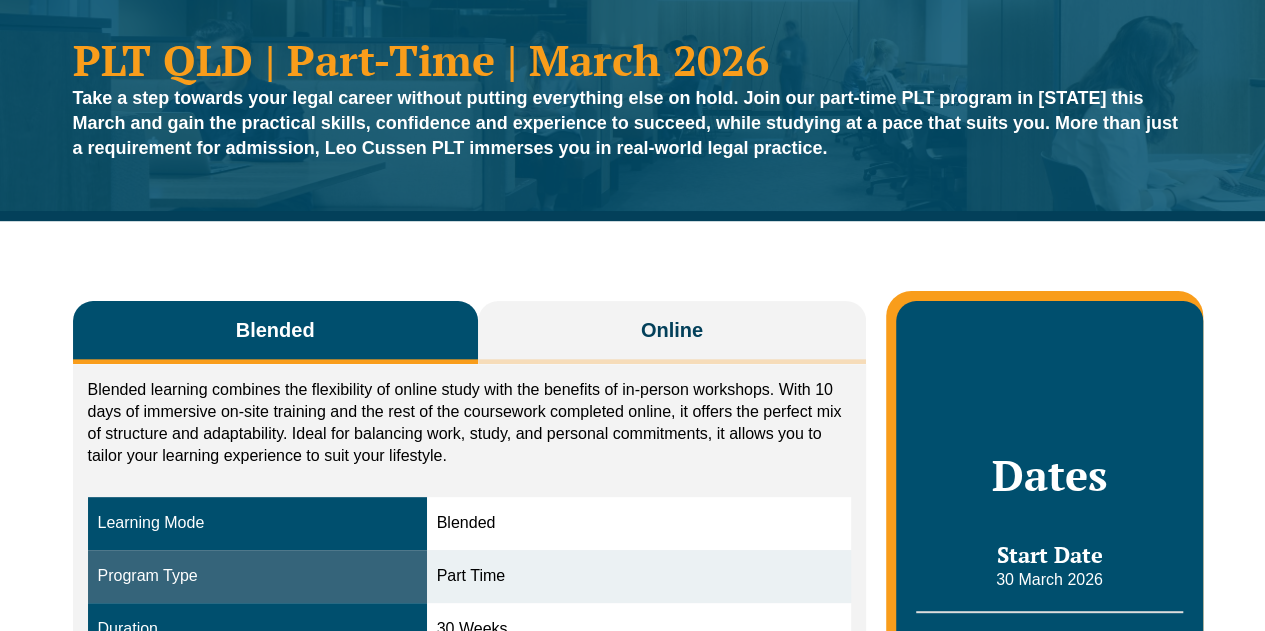 scroll, scrollTop: 207, scrollLeft: 0, axis: vertical 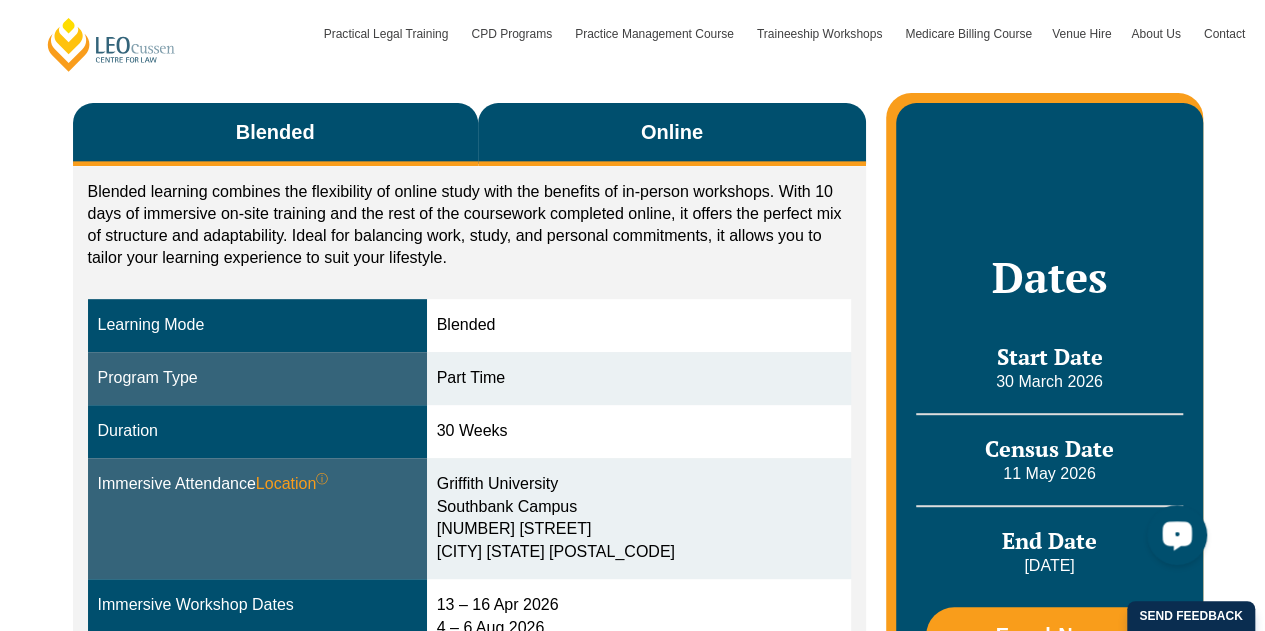 click on "Online" at bounding box center (672, 132) 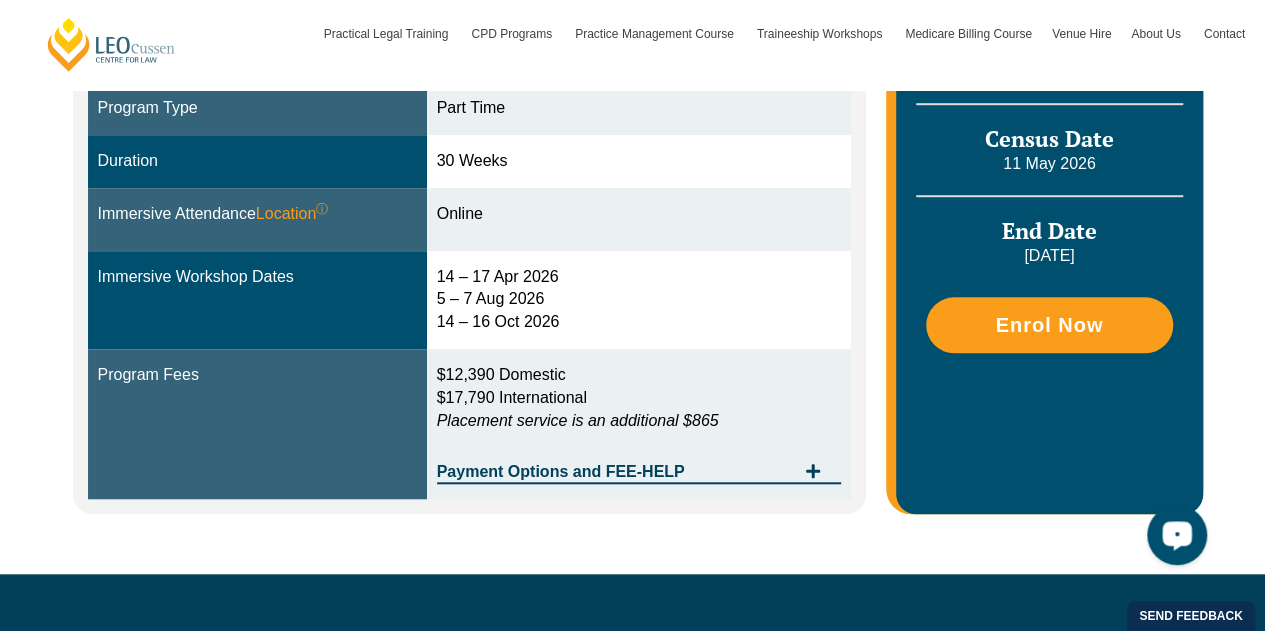 scroll, scrollTop: 0, scrollLeft: 0, axis: both 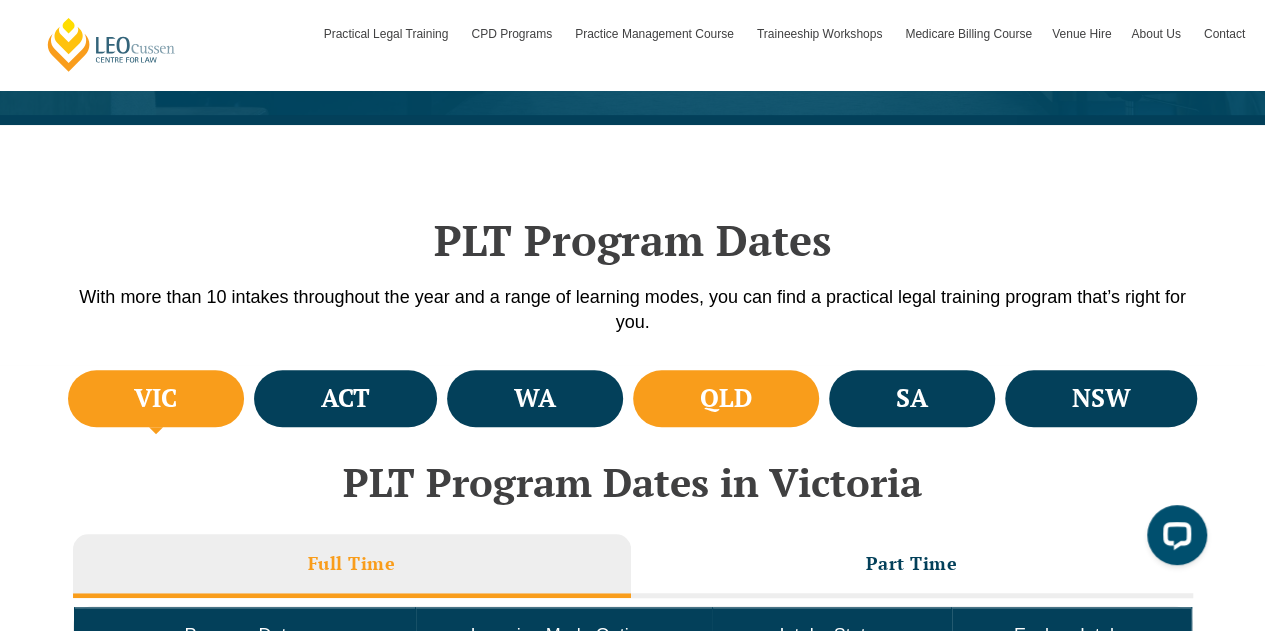 click on "QLD" at bounding box center (726, 398) 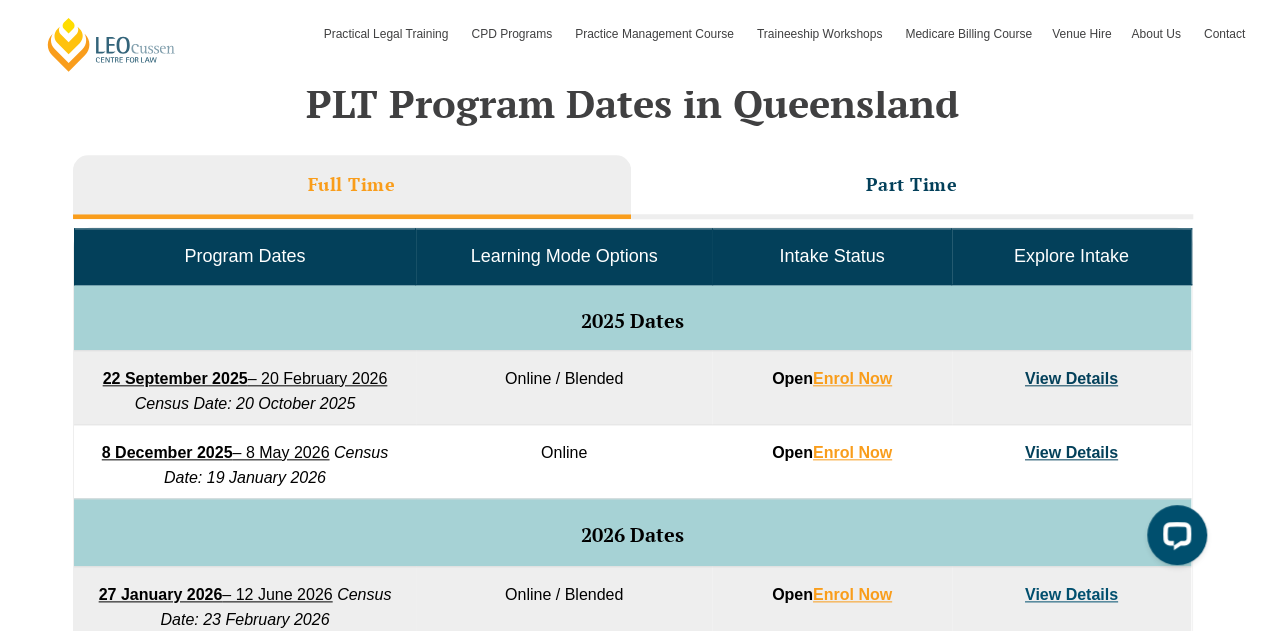 scroll, scrollTop: 843, scrollLeft: 0, axis: vertical 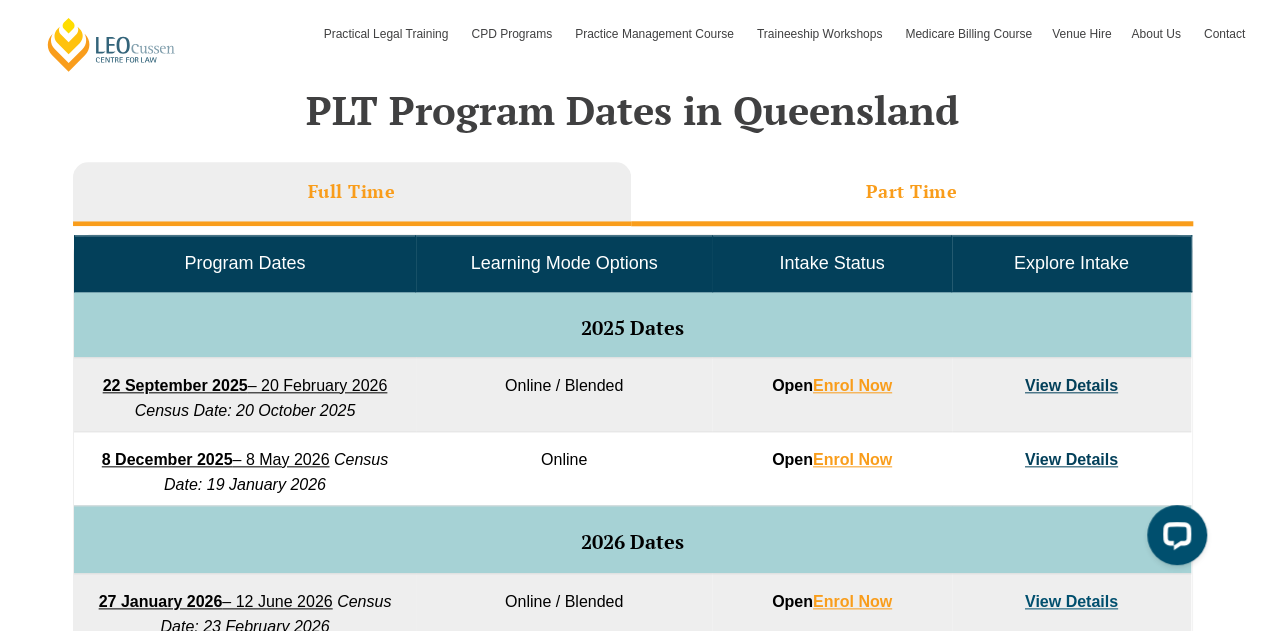 click on "Part Time" at bounding box center (912, 194) 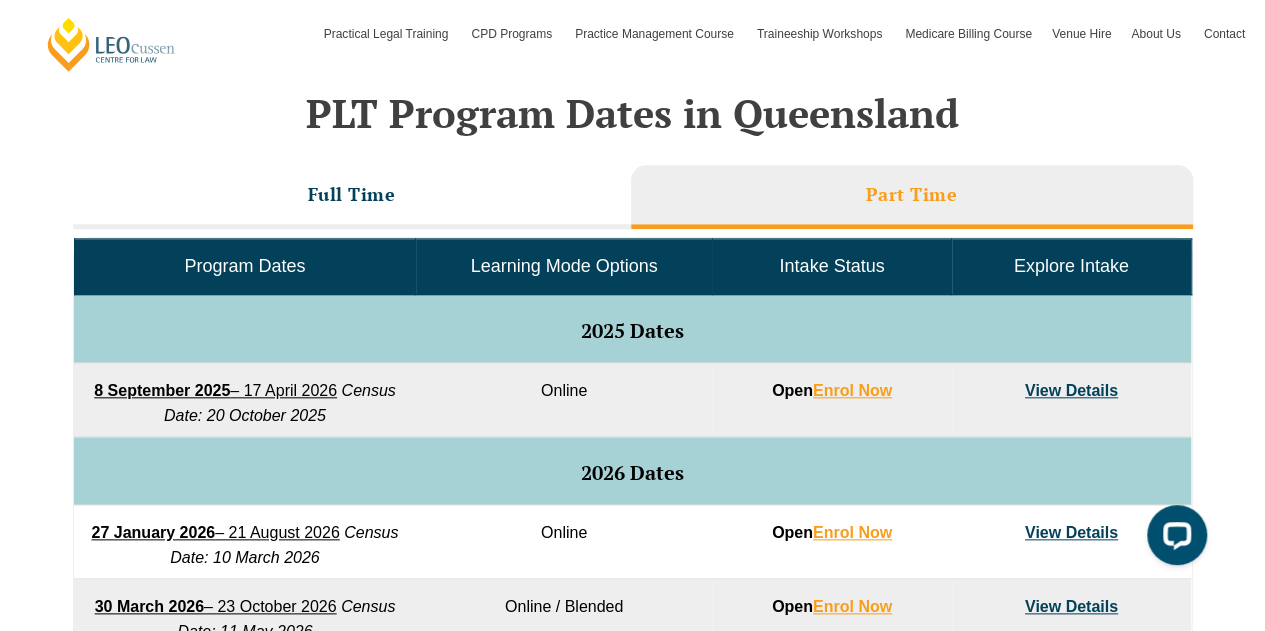 scroll, scrollTop: 837, scrollLeft: 0, axis: vertical 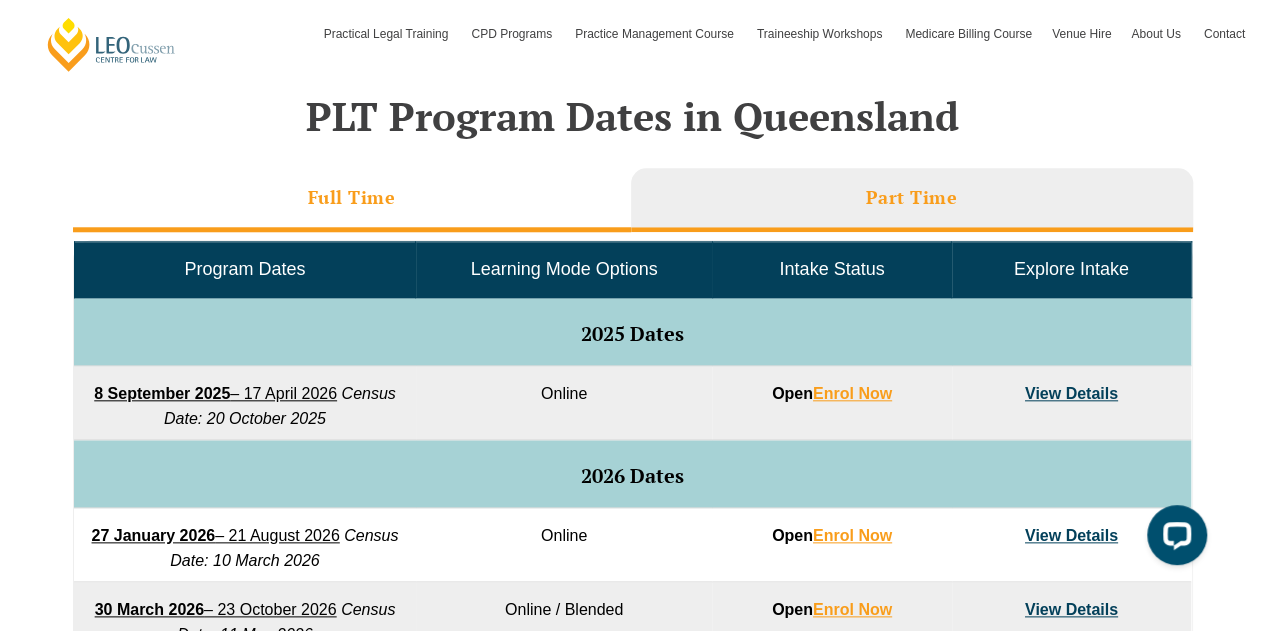 click on "Full Time" at bounding box center [352, 200] 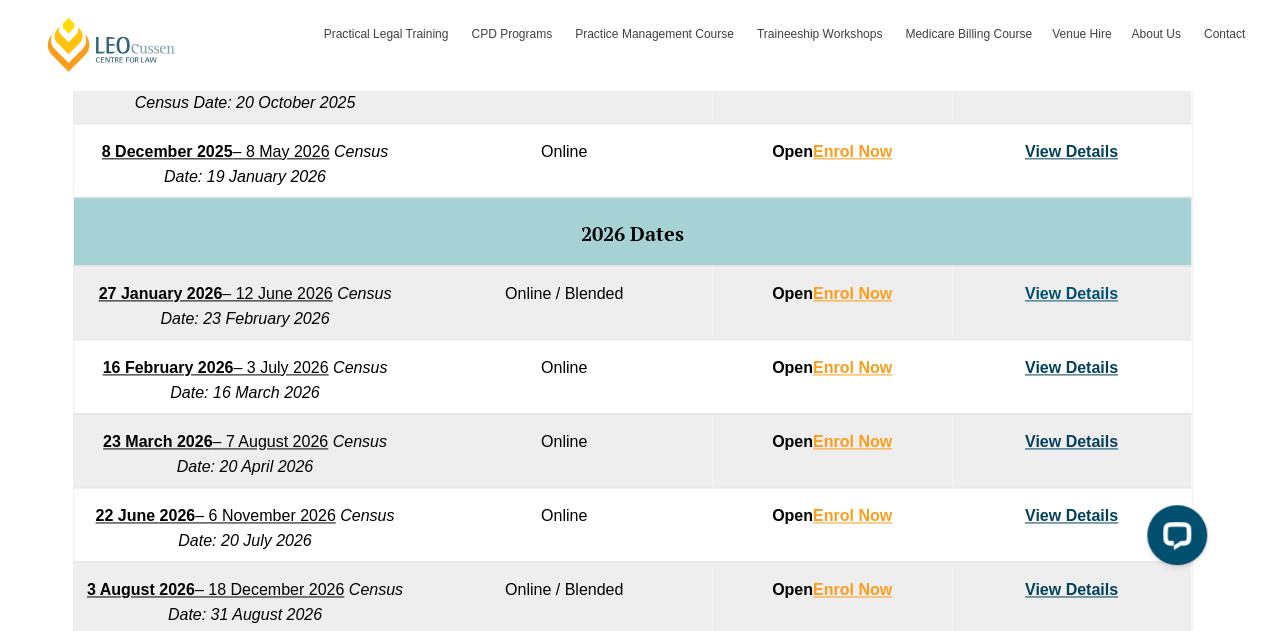 scroll, scrollTop: 1169, scrollLeft: 0, axis: vertical 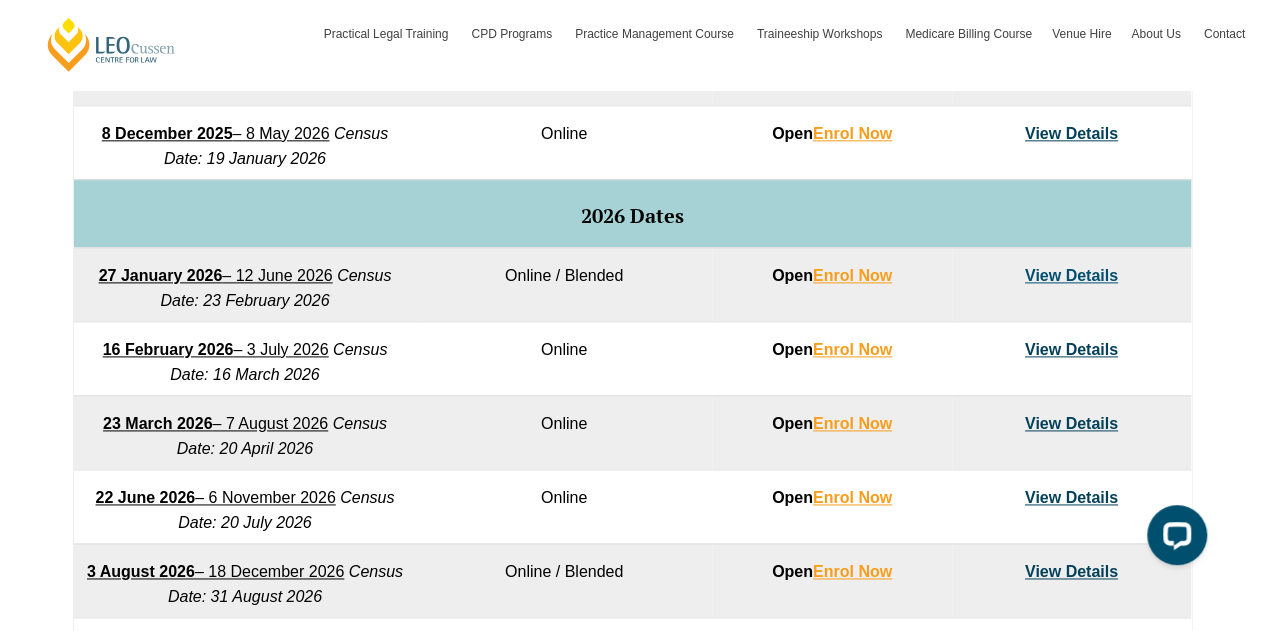click on "View Details" at bounding box center (1071, 275) 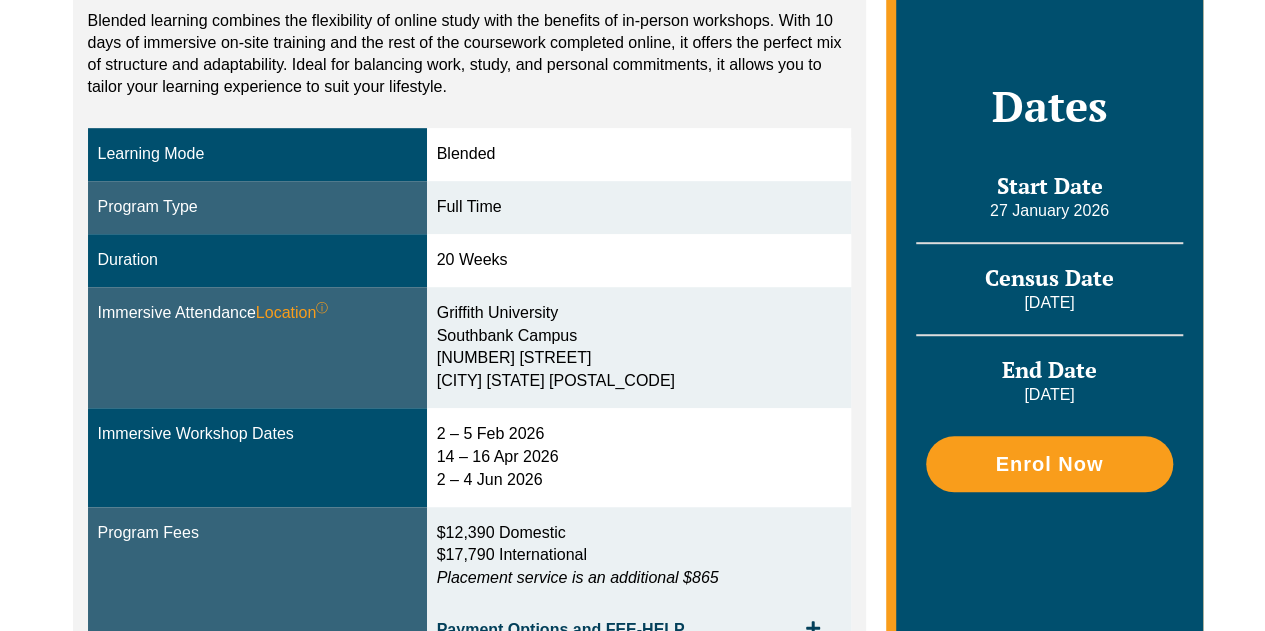 scroll, scrollTop: 518, scrollLeft: 0, axis: vertical 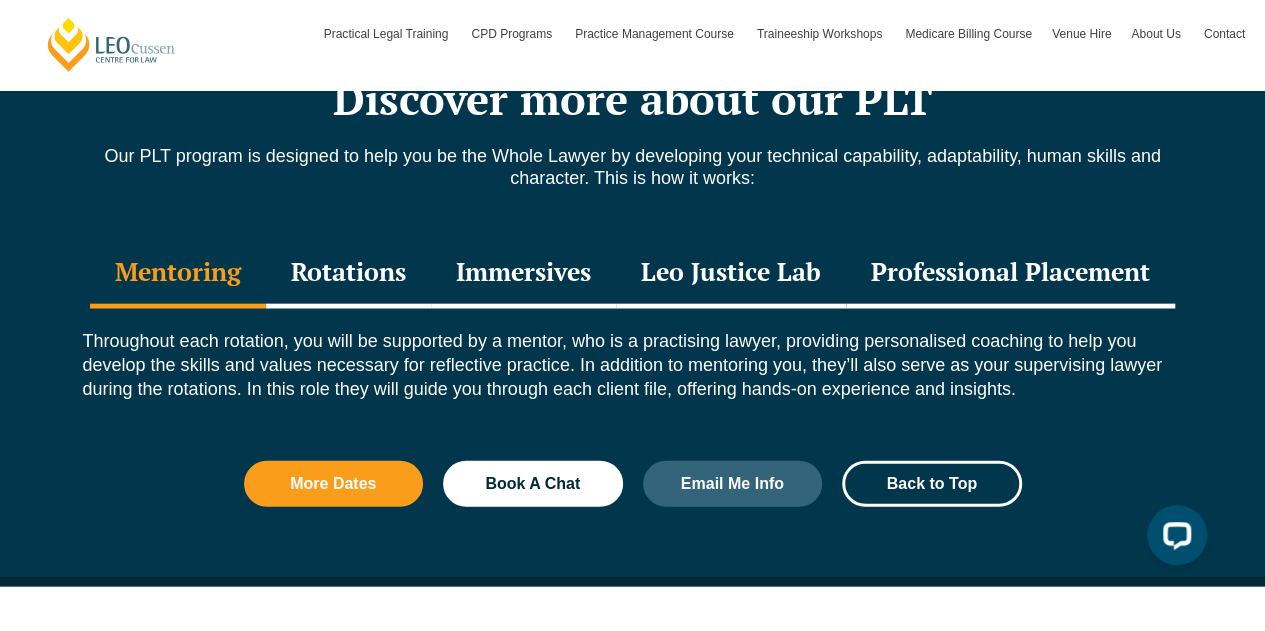 click on "Rotations" at bounding box center [348, 274] 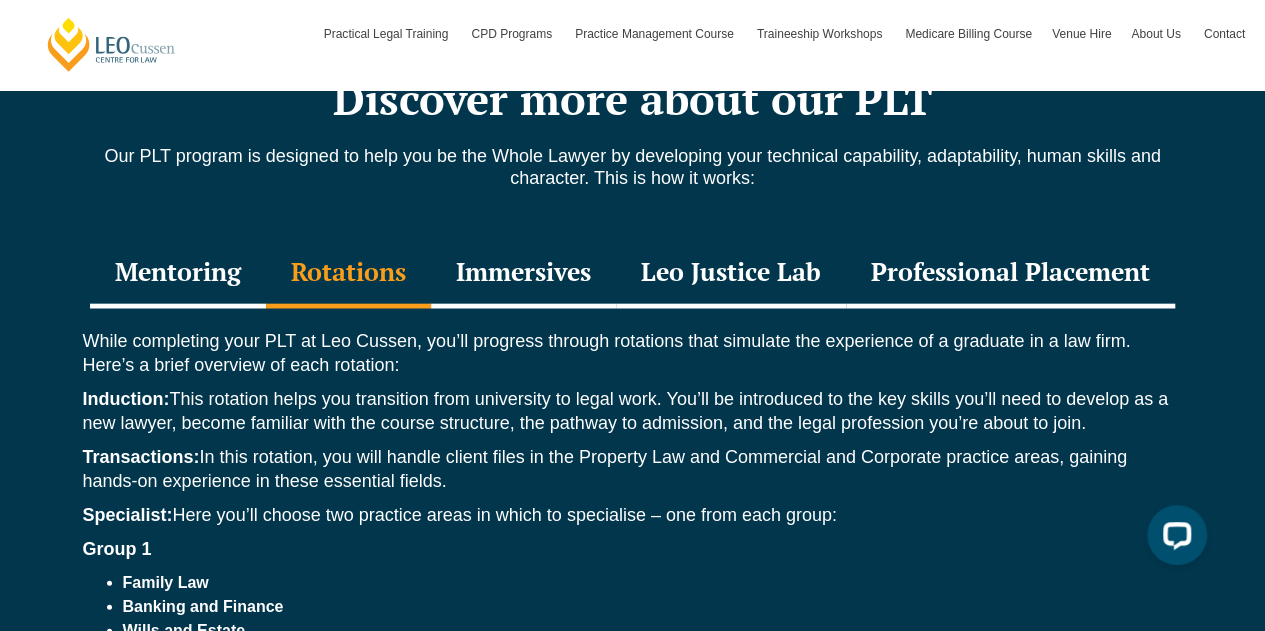 click on "Immersives" at bounding box center [523, 274] 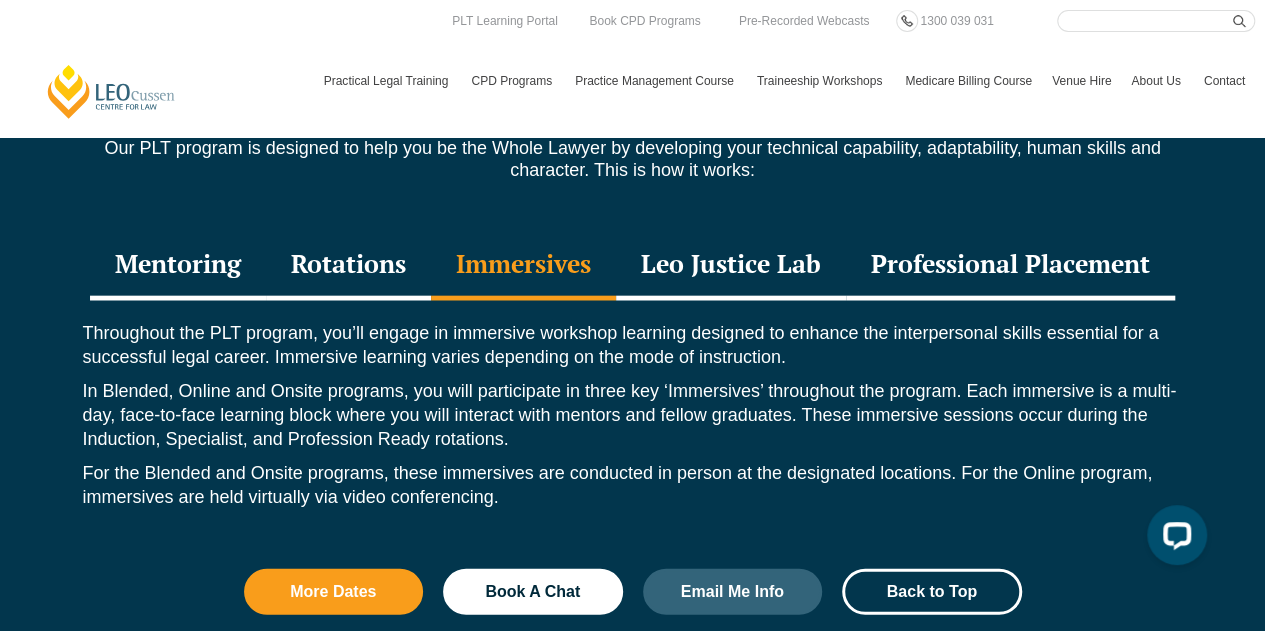 scroll, scrollTop: 2236, scrollLeft: 0, axis: vertical 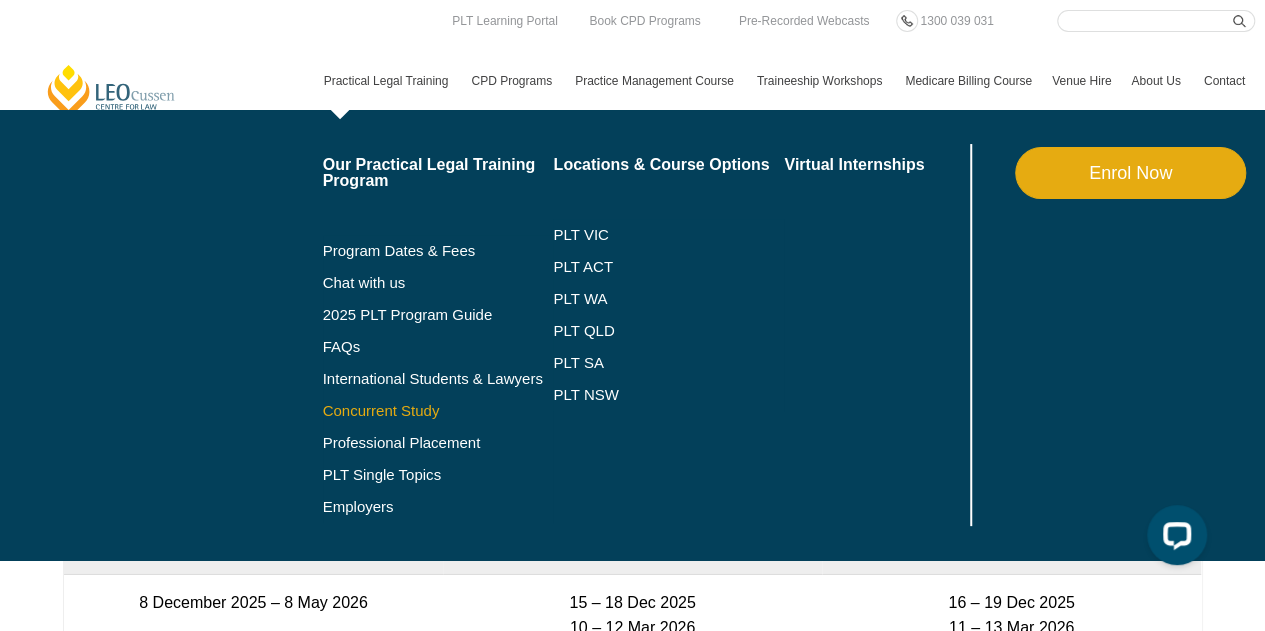 click on "Concurrent Study" at bounding box center [438, 411] 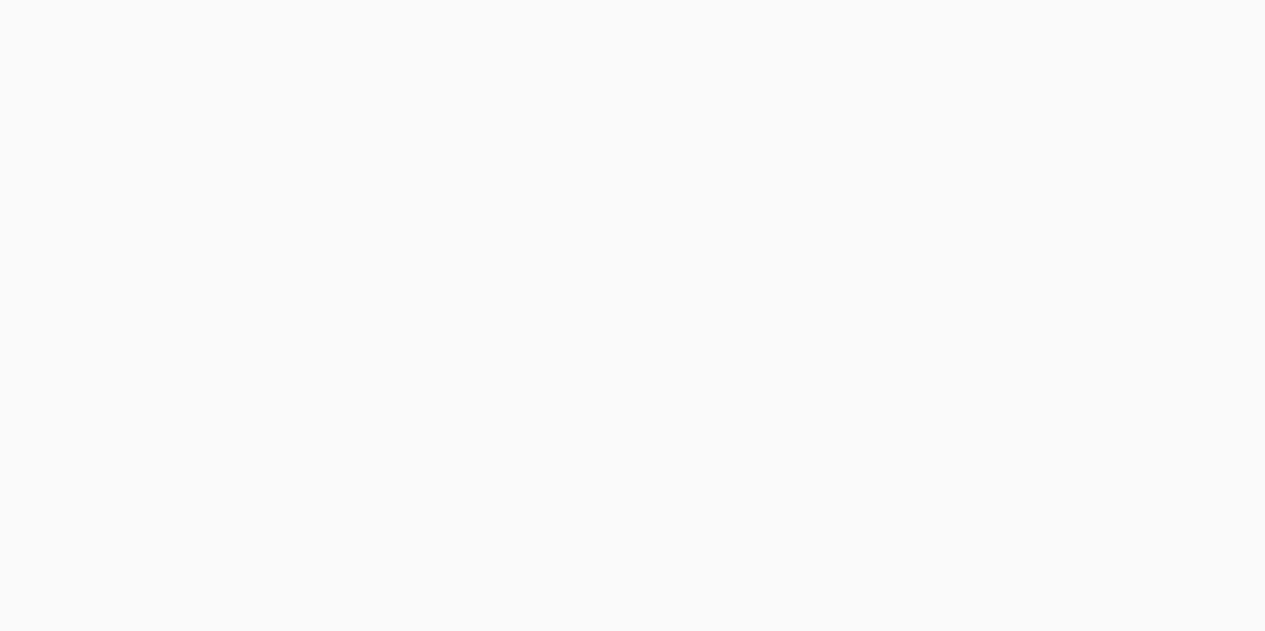 scroll, scrollTop: 0, scrollLeft: 0, axis: both 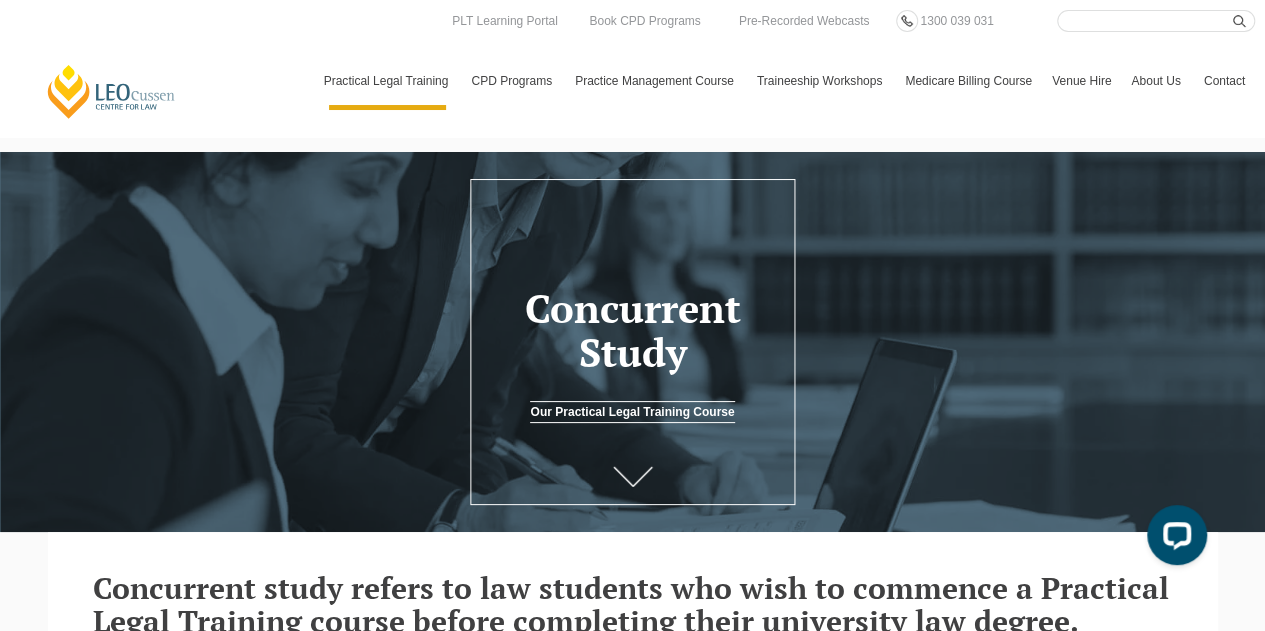 click at bounding box center [633, 480] 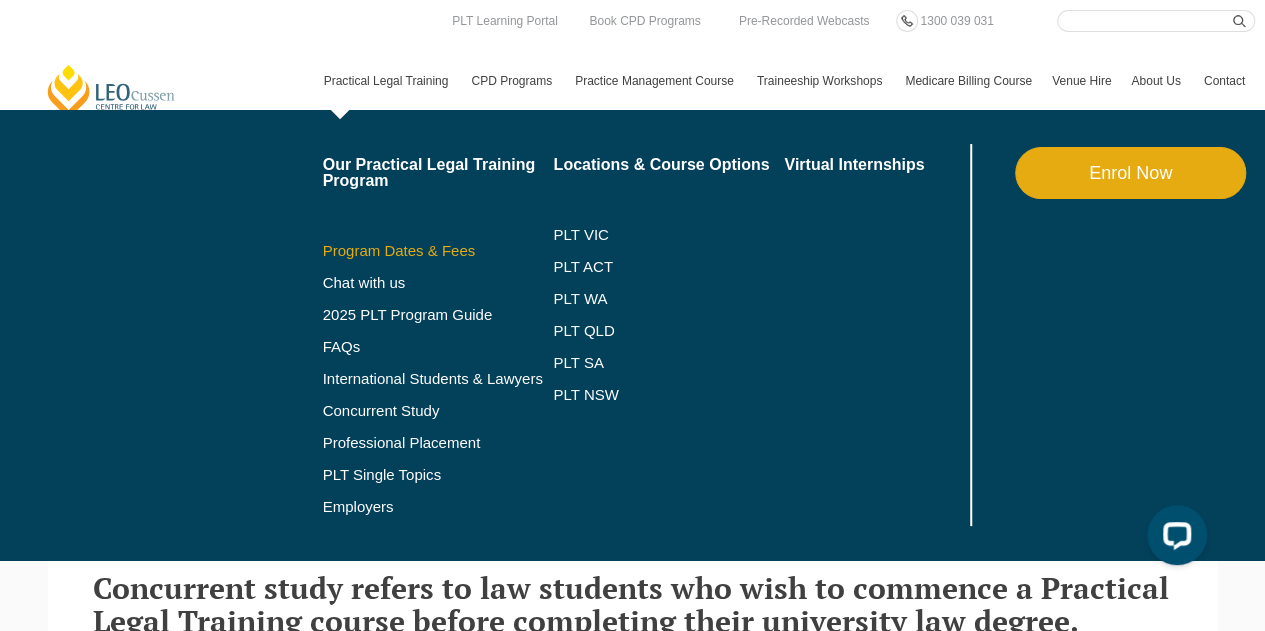 click on "Program Dates & Fees" at bounding box center [438, 251] 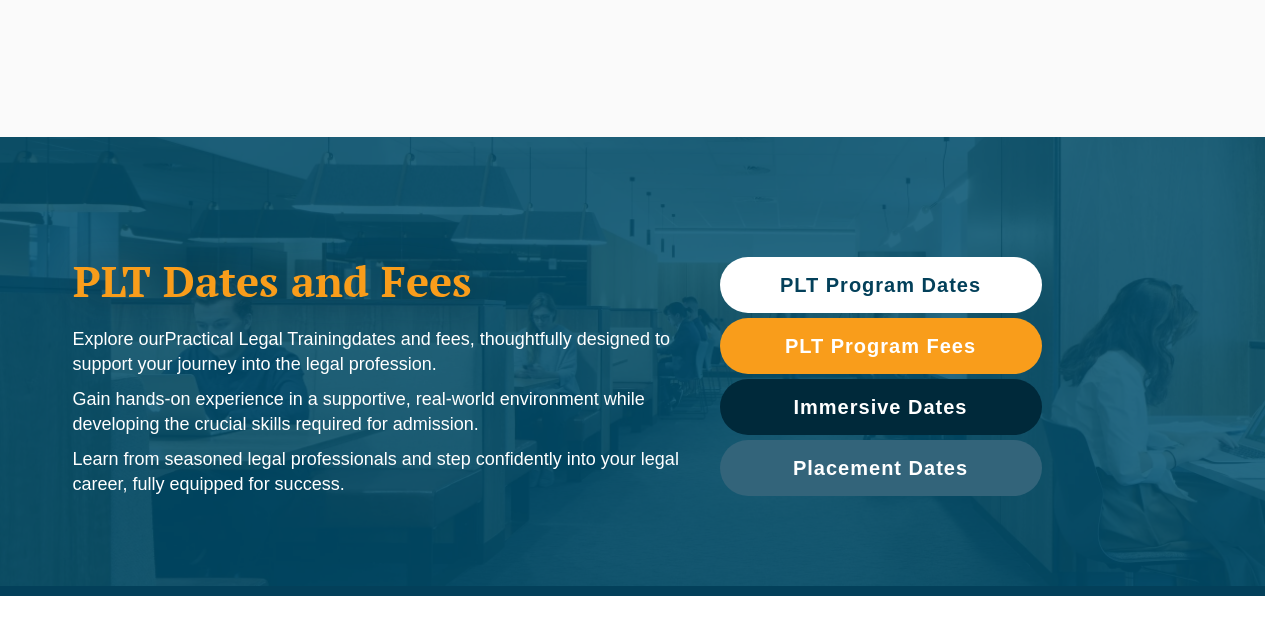 scroll, scrollTop: 0, scrollLeft: 0, axis: both 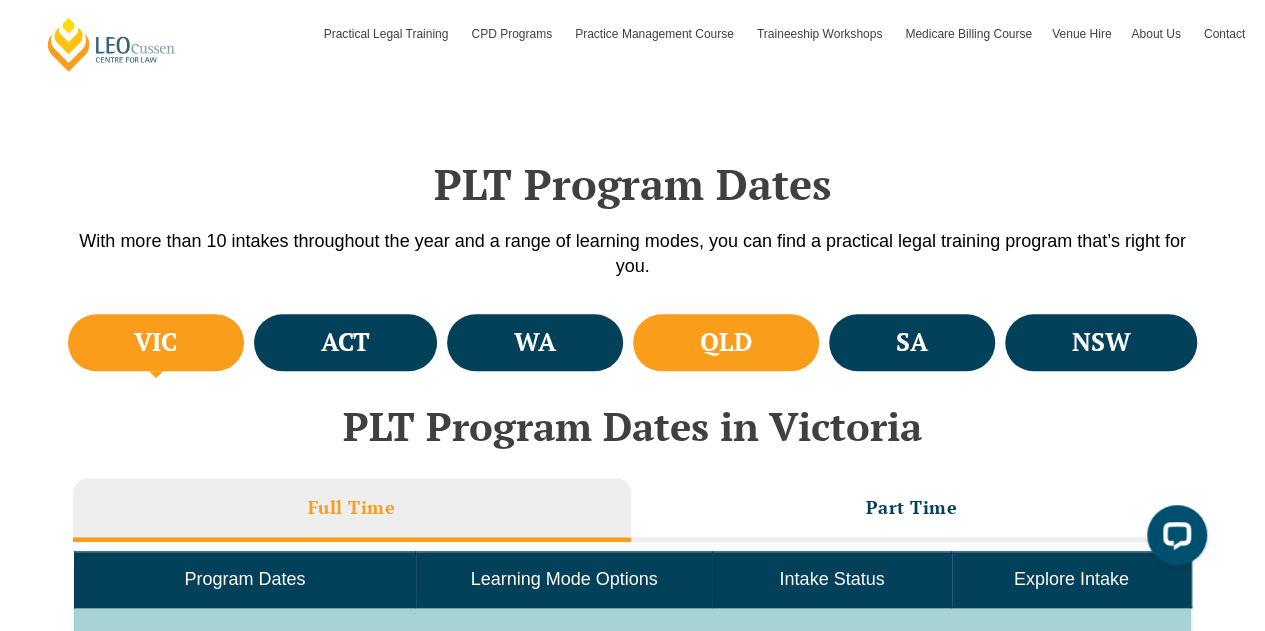 click on "QLD" at bounding box center (726, 342) 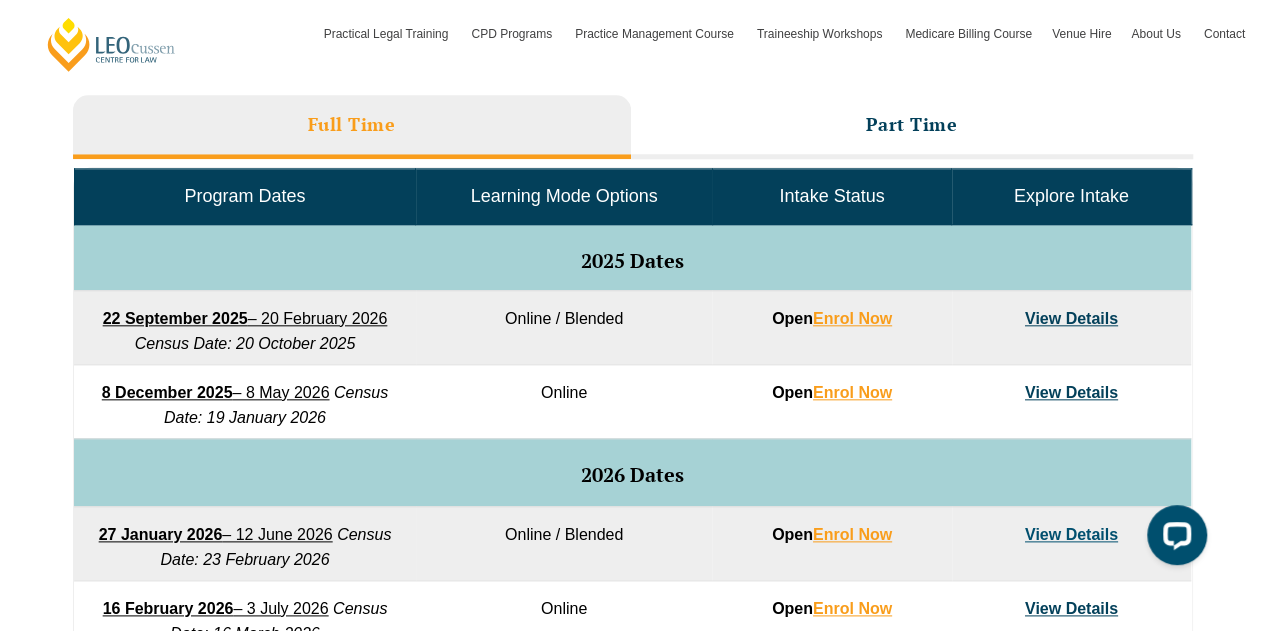 scroll, scrollTop: 901, scrollLeft: 0, axis: vertical 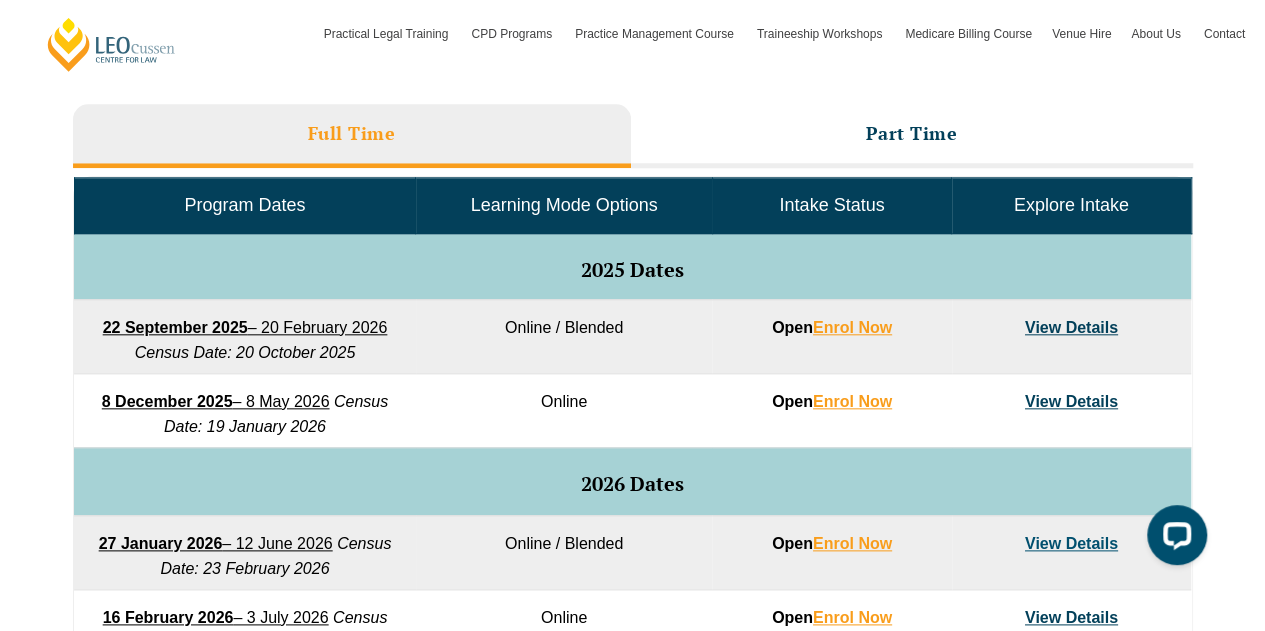 click on "Program Dates   Learning Mode Options   Intake Status   Explore Intake          2025 Dates              22 September 2025  – 20 February 2026   Census Date: 20 October 2025   Online / Blended   Open  Enrol Now   View Details       8 December 2025  – 8 May 2026   Census Date: 19 January 2026   Online   Open  Enrol Now     View Details          2026 Dates          27 January 2026  – 12 June 2026     Census Date: 23 February 2026   Online / Blended   Open  Enrol Now   View Details       16 February 2026  – 3 July 2026   Census Date: 16 March 2026   Online   Open  Enrol Now   View Details       23 March 2026  – 7 August 2026   Census Date: 20 April 2026   Online   Open  Enrol Now   View Details       22 June 2026  – 6 November 2026   Census Date: 20 July 2026   Online   Open  Enrol Now   View Details       3 August 2026  – 18 December 2026   Census Date: 31 August 2026   Online / Blended   Open  Enrol Now   View Details       21 September 2026  – 19 February 2027     Online   Open" at bounding box center [633, 651] 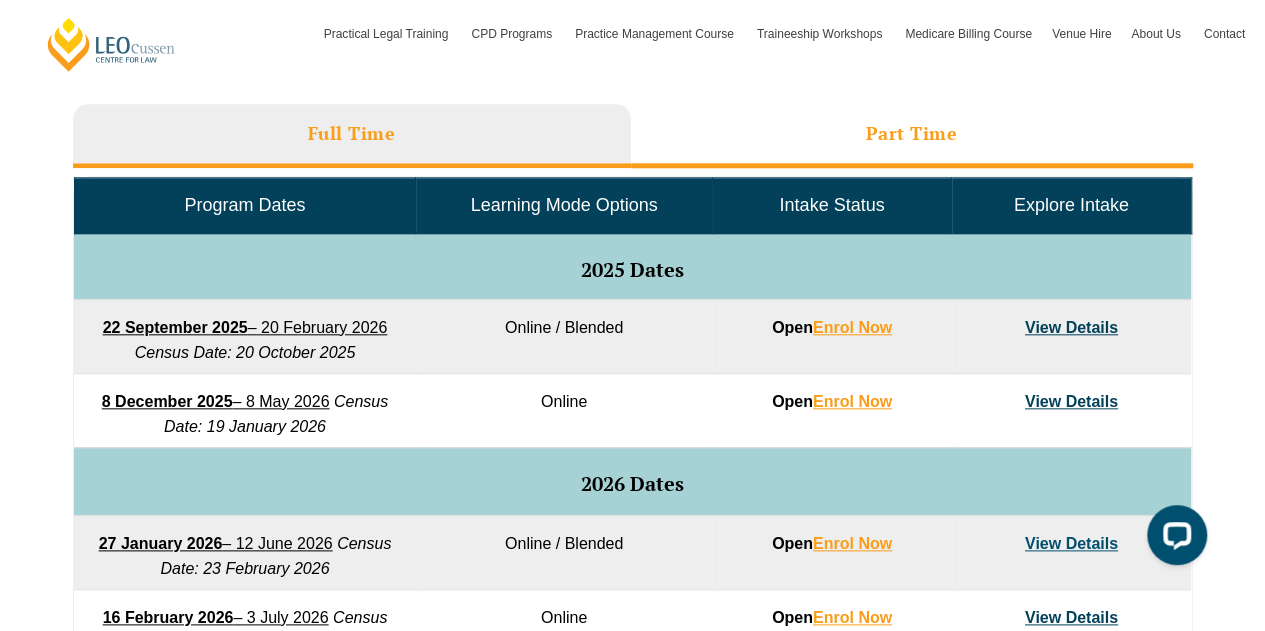 click on "Part Time" at bounding box center [912, 136] 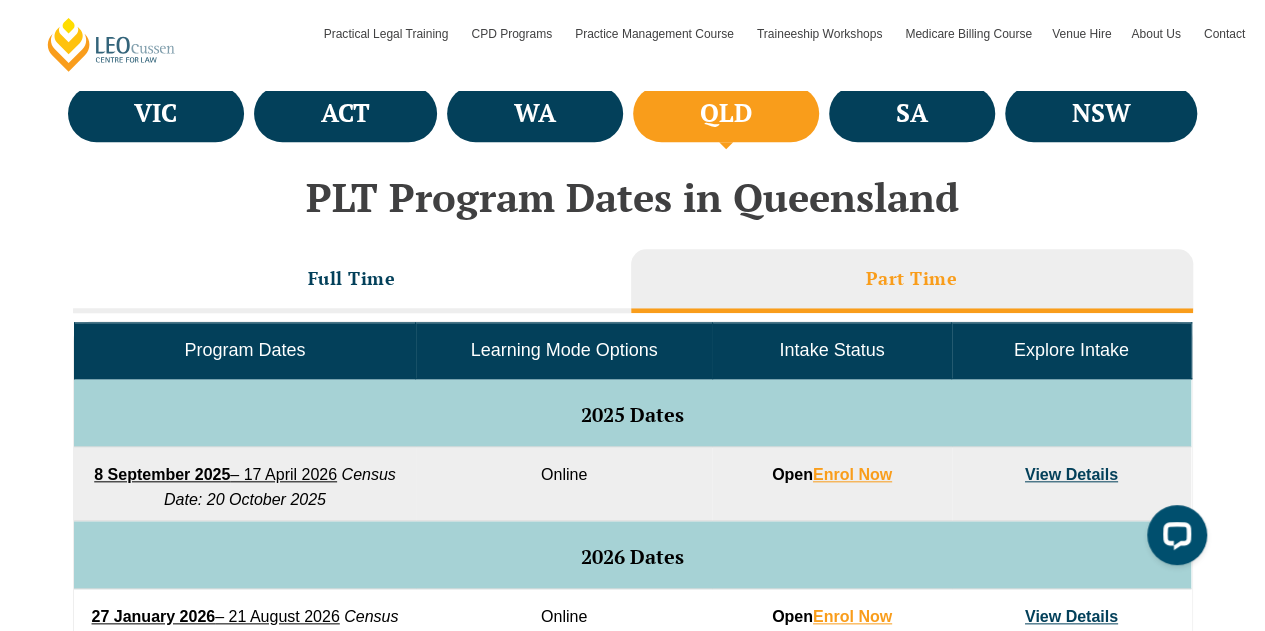 scroll, scrollTop: 739, scrollLeft: 0, axis: vertical 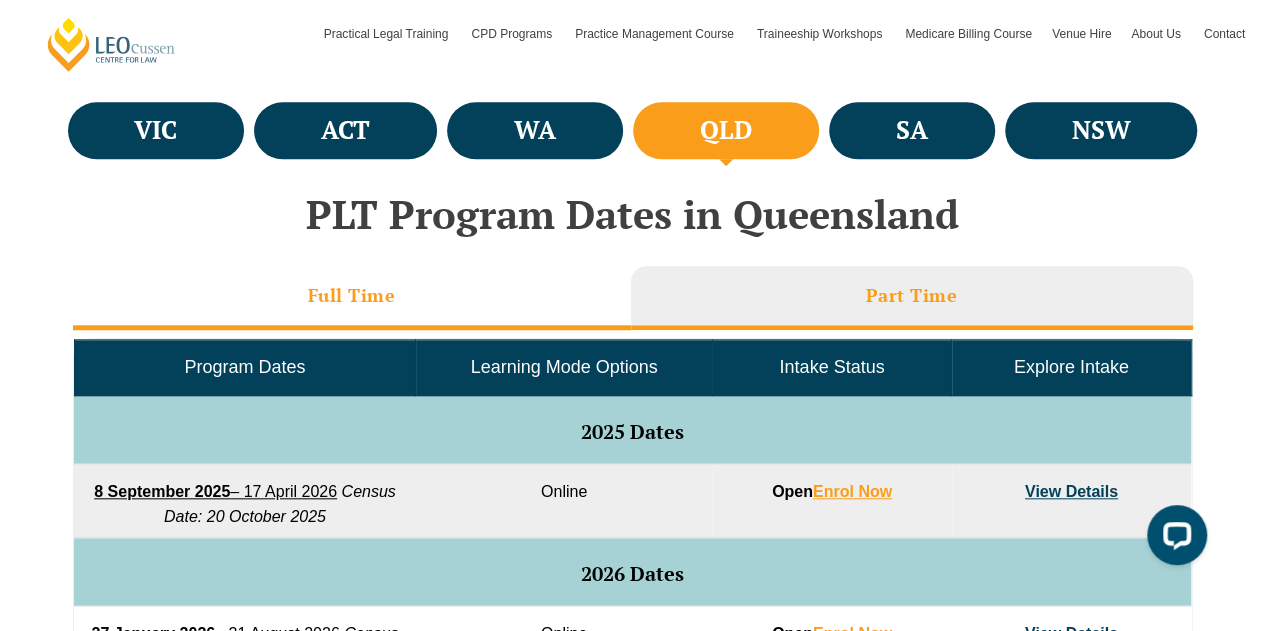 click on "Full Time" at bounding box center [352, 295] 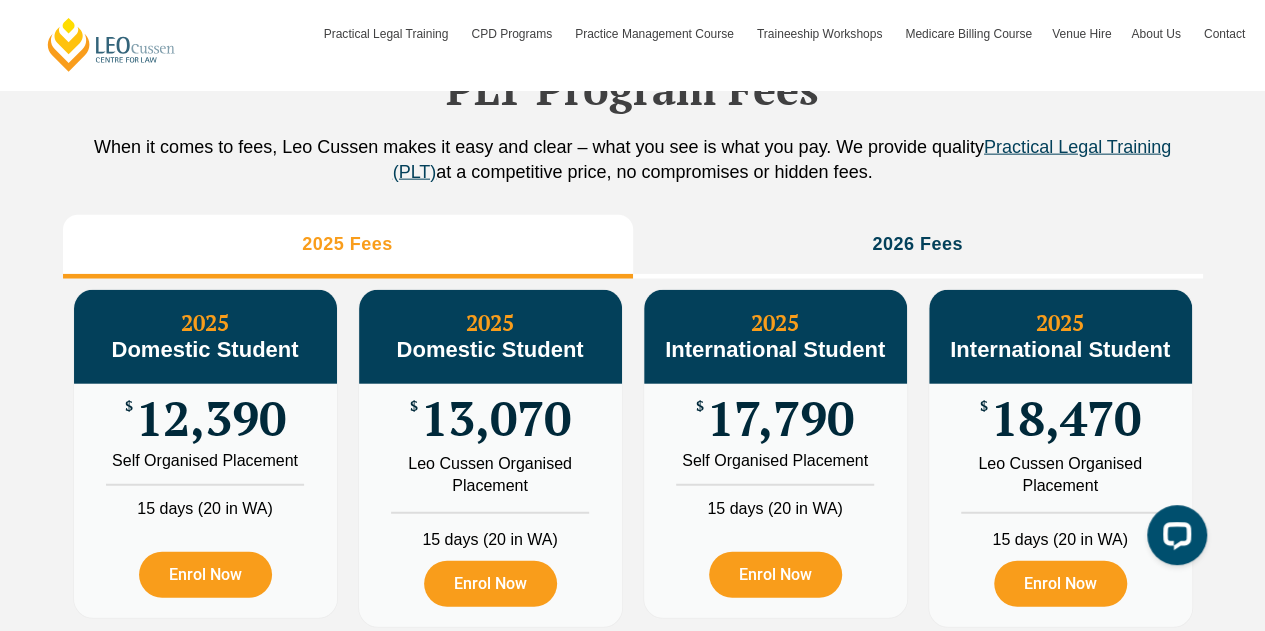 scroll, scrollTop: 2272, scrollLeft: 0, axis: vertical 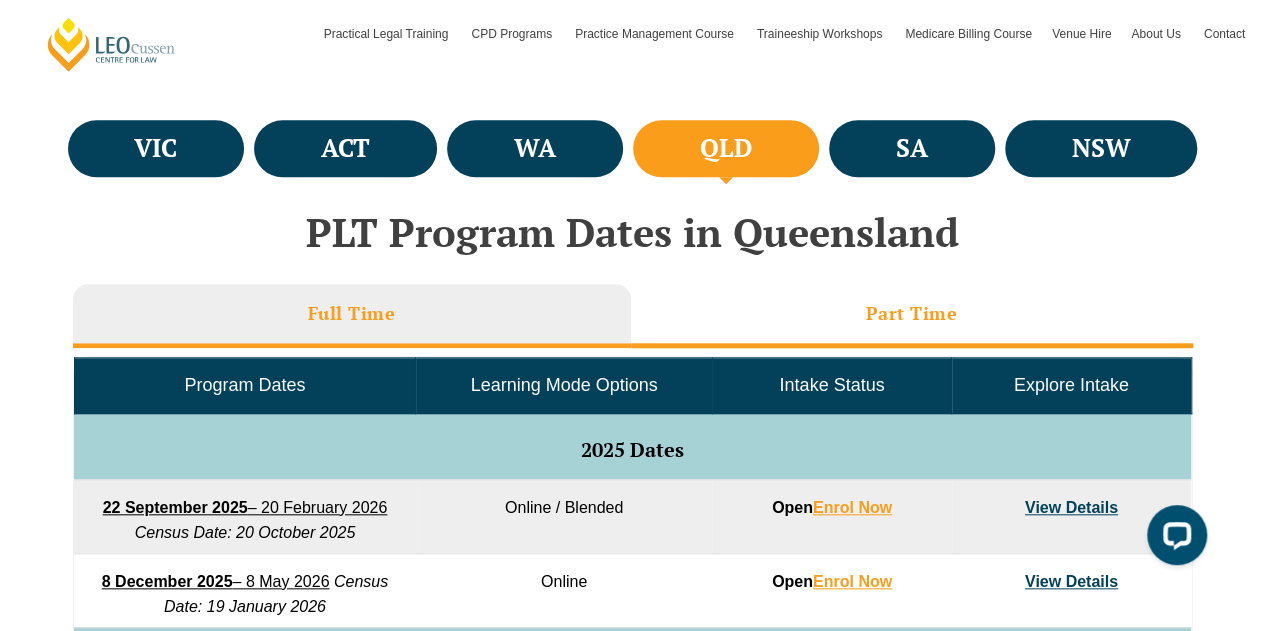 click on "Part Time" at bounding box center [912, 316] 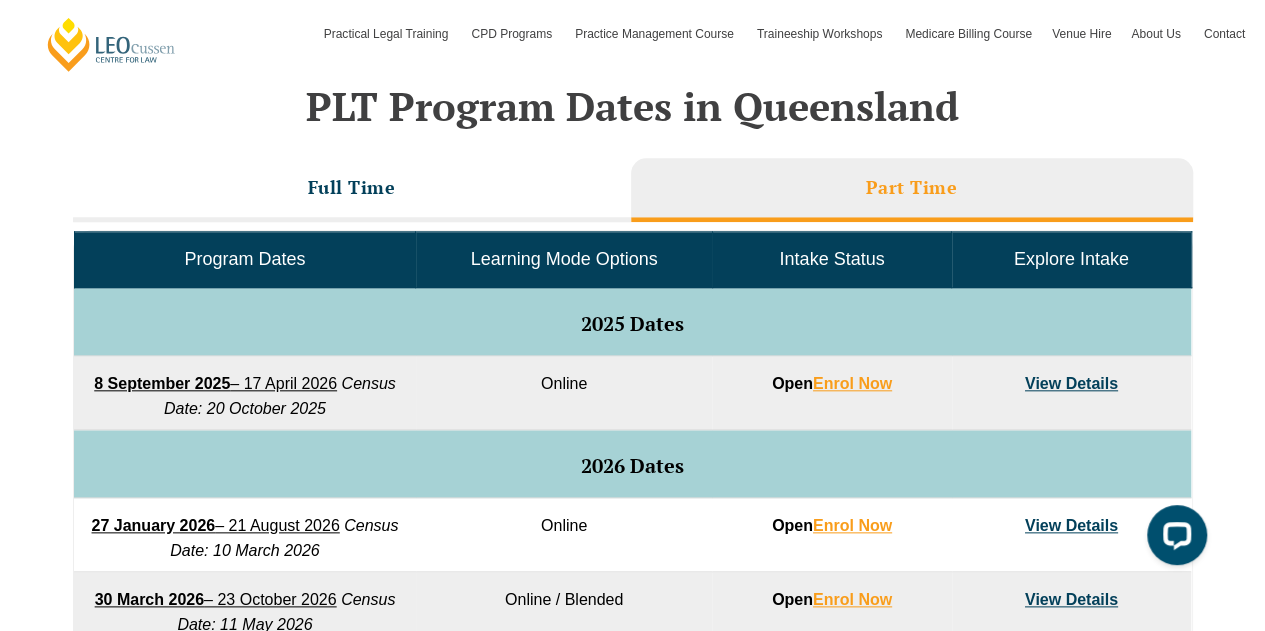 scroll, scrollTop: 816, scrollLeft: 0, axis: vertical 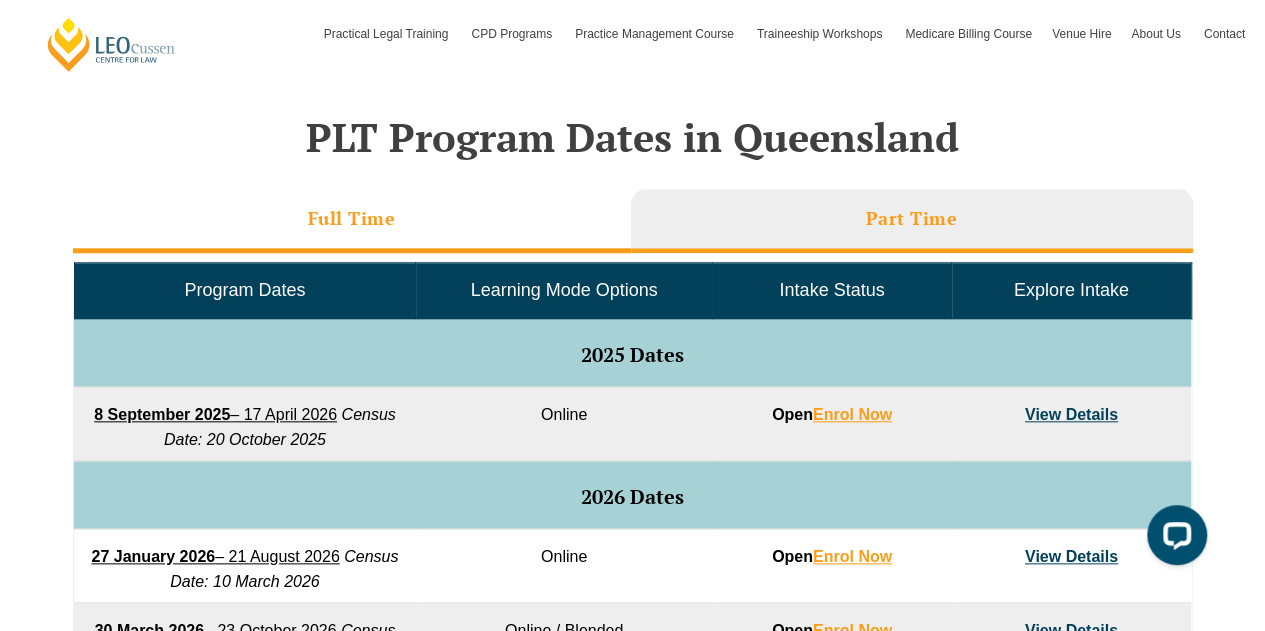 click on "Full Time" at bounding box center (352, 221) 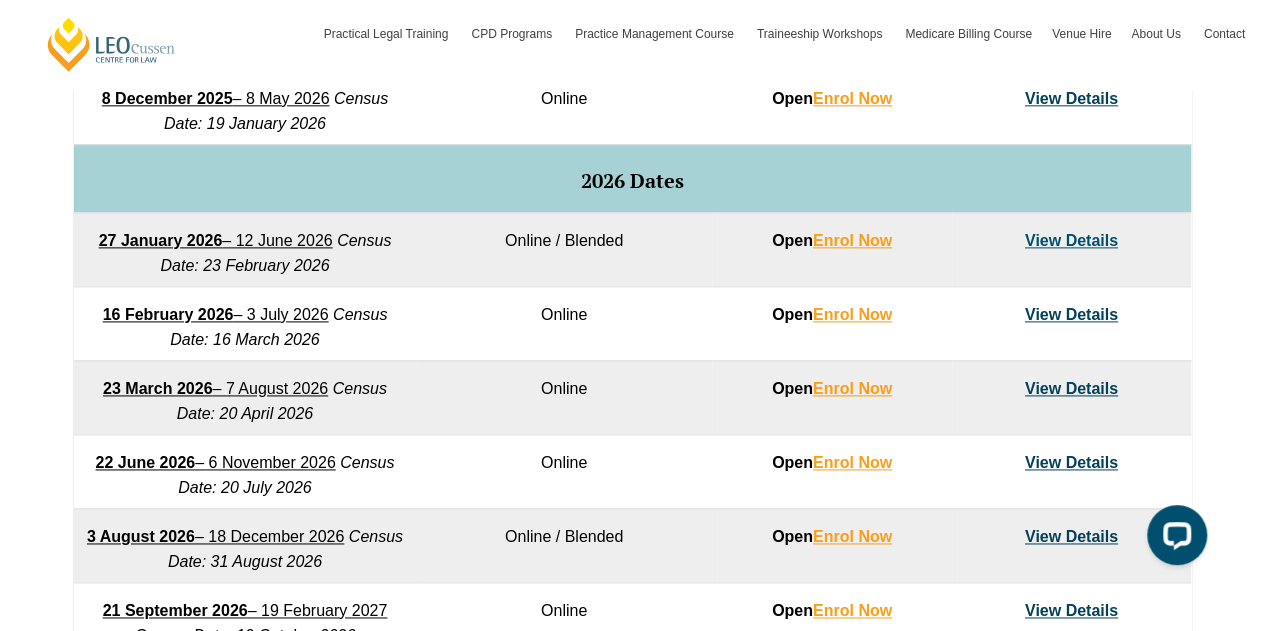 scroll, scrollTop: 1208, scrollLeft: 0, axis: vertical 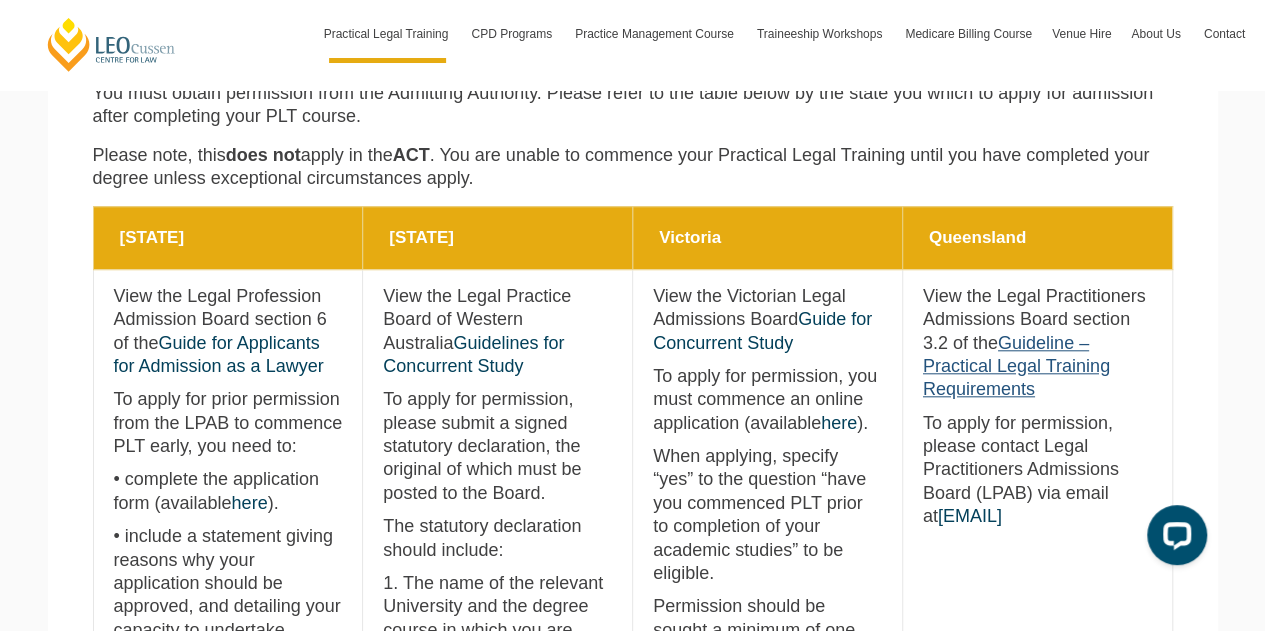 click on "Guideline – Practical Legal Training Requirements" at bounding box center [1016, 366] 